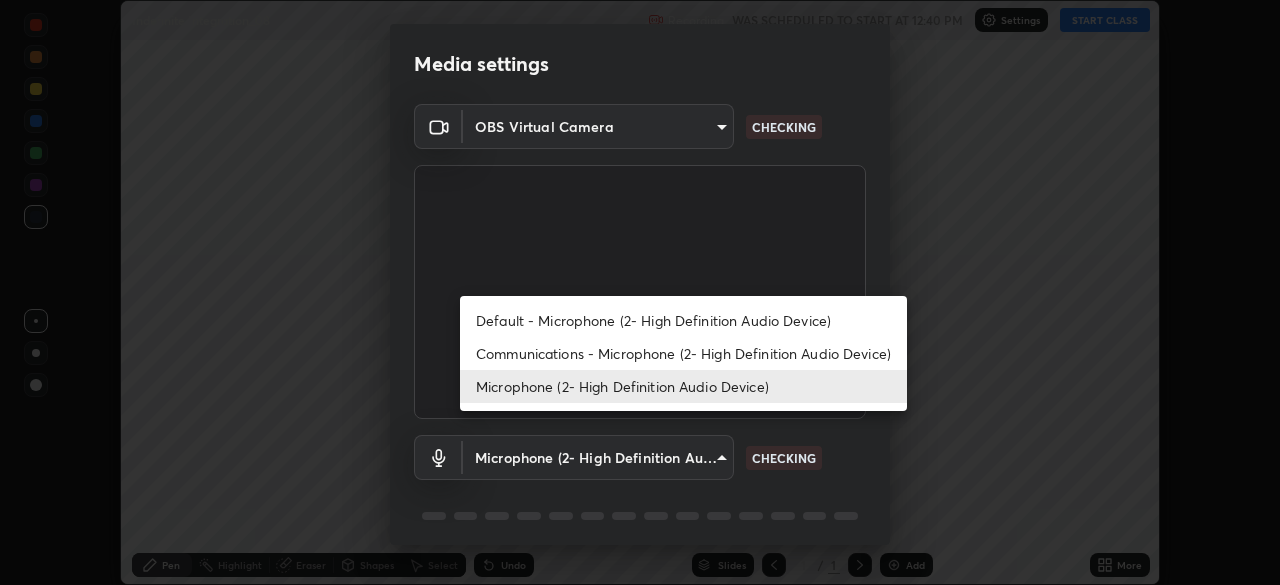 scroll, scrollTop: 0, scrollLeft: 0, axis: both 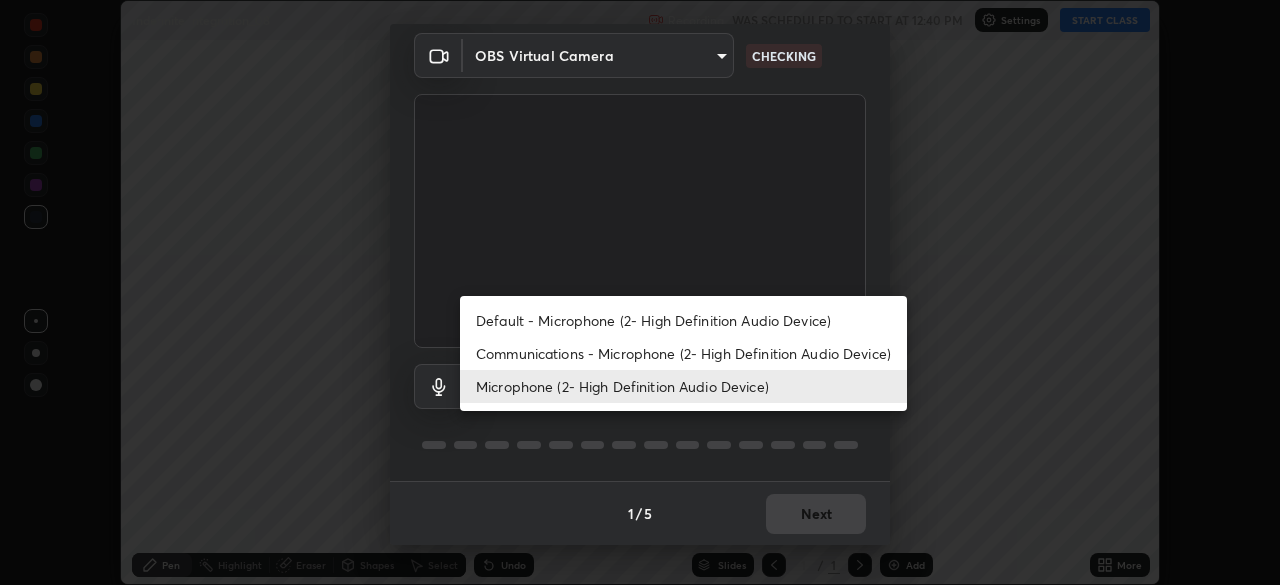 click on "Communications - Microphone (2- High Definition Audio Device)" at bounding box center (683, 353) 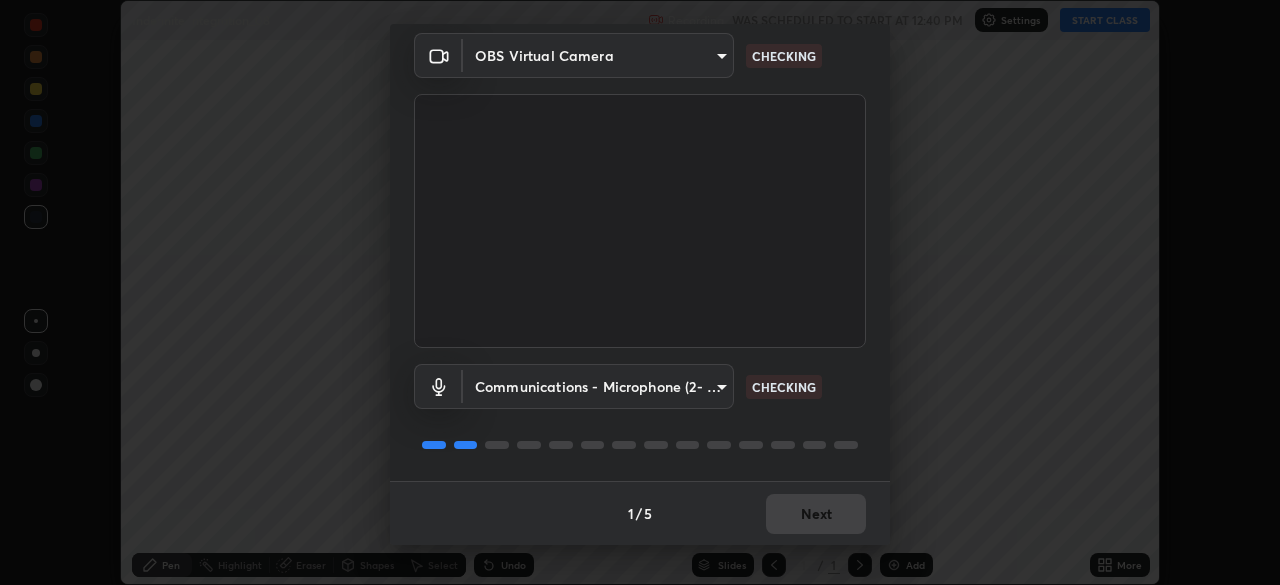 click on "Erase all Indefinite Integration_08 Recording WAS SCHEDULED TO START AT 12:40 PM Settings START CLASS Setting up your live class Indefinite Integration_08 • L88 of Mathematics [FIRST] [LAST] Pen Highlight Eraser Shapes Select Undo Slides 1 / 1 Add More No doubts shared Encourage your learners to ask a doubt for better clarity Report an issue Reason for reporting Buffering Chat not working Audio - Video sync issue Educator video quality low ​ Attach an image Report Media settings OBS Virtual Camera [HASH] CHECKING Communications - Microphone (2- High Definition Audio Device) communications CHECKING 1 / 5 Next" at bounding box center [640, 292] 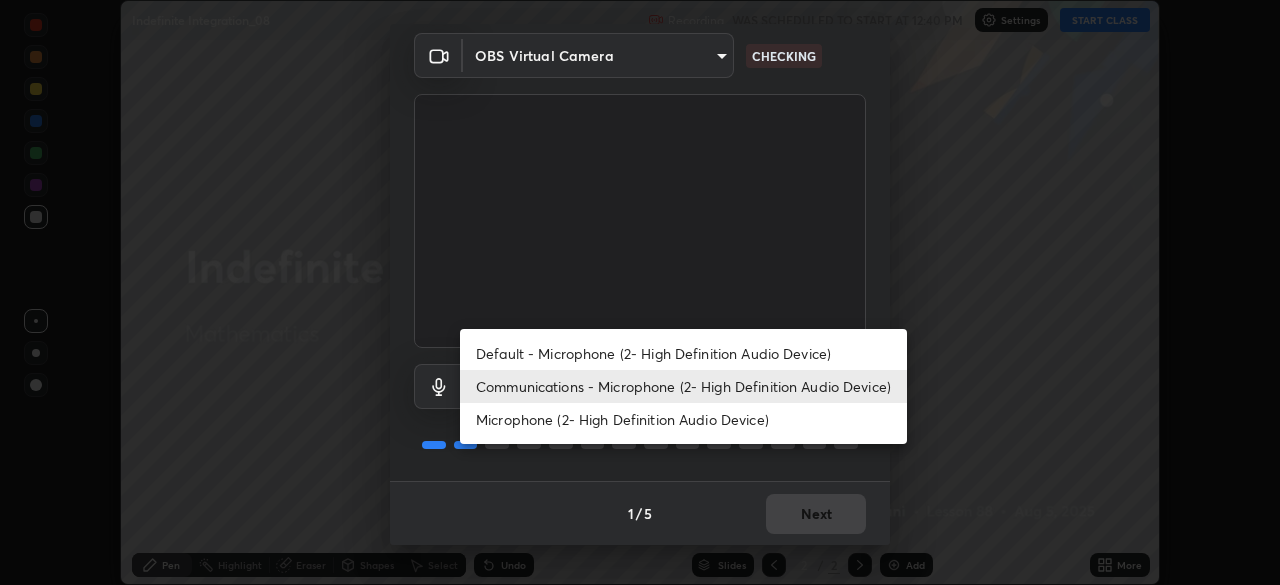 click on "Microphone (2- High Definition Audio Device)" at bounding box center [683, 419] 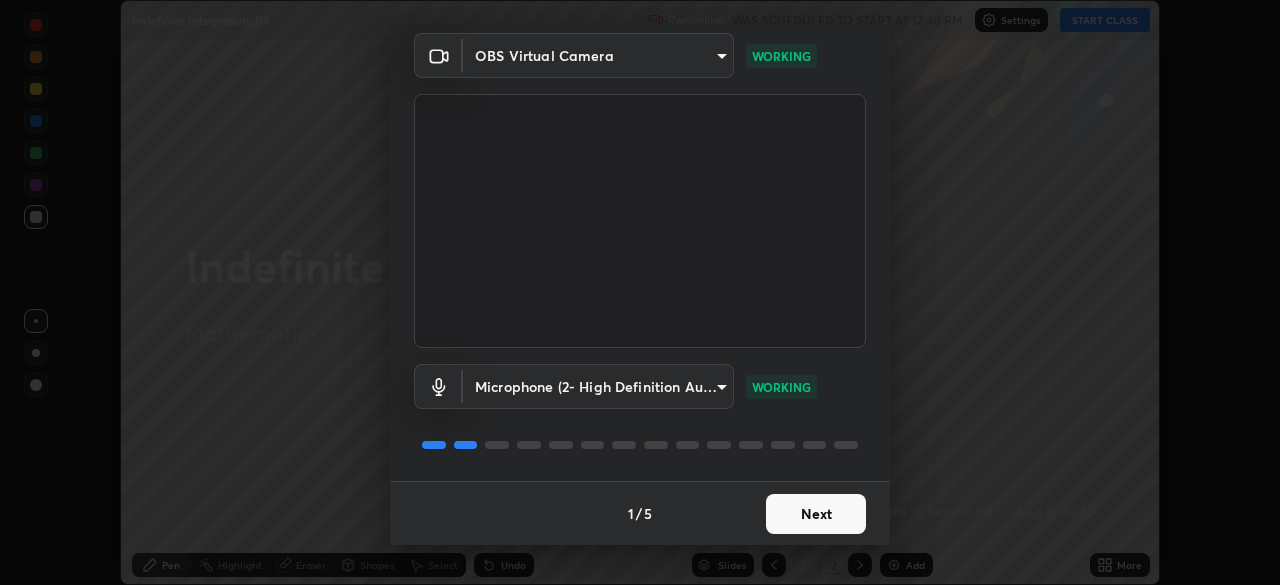 click on "Next" at bounding box center [816, 514] 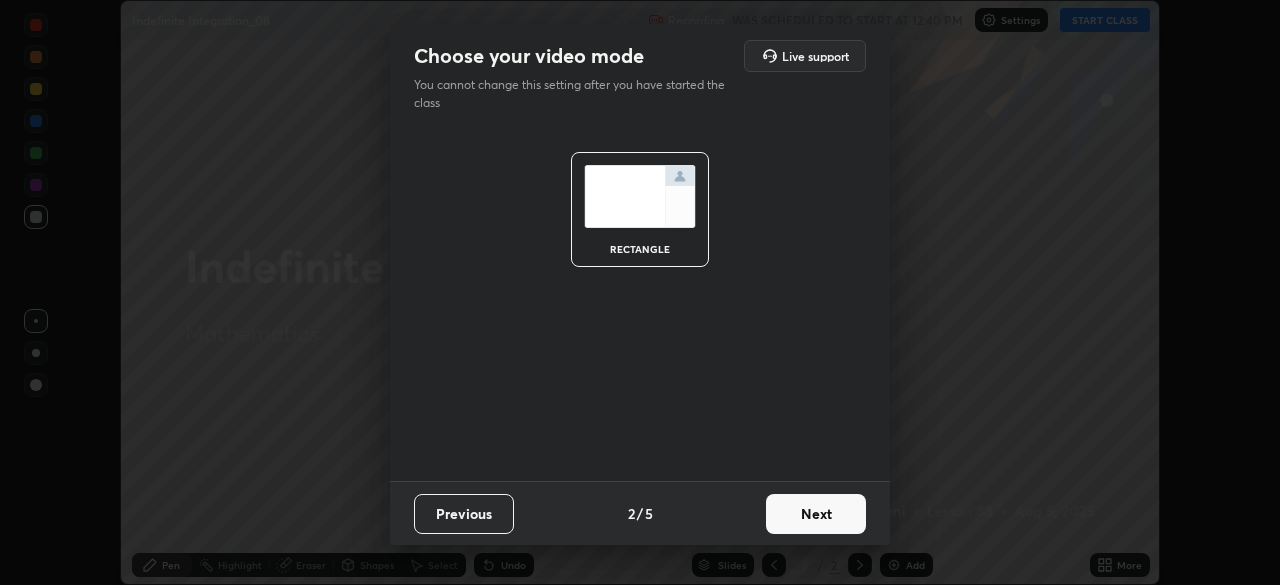 click on "Next" at bounding box center [816, 514] 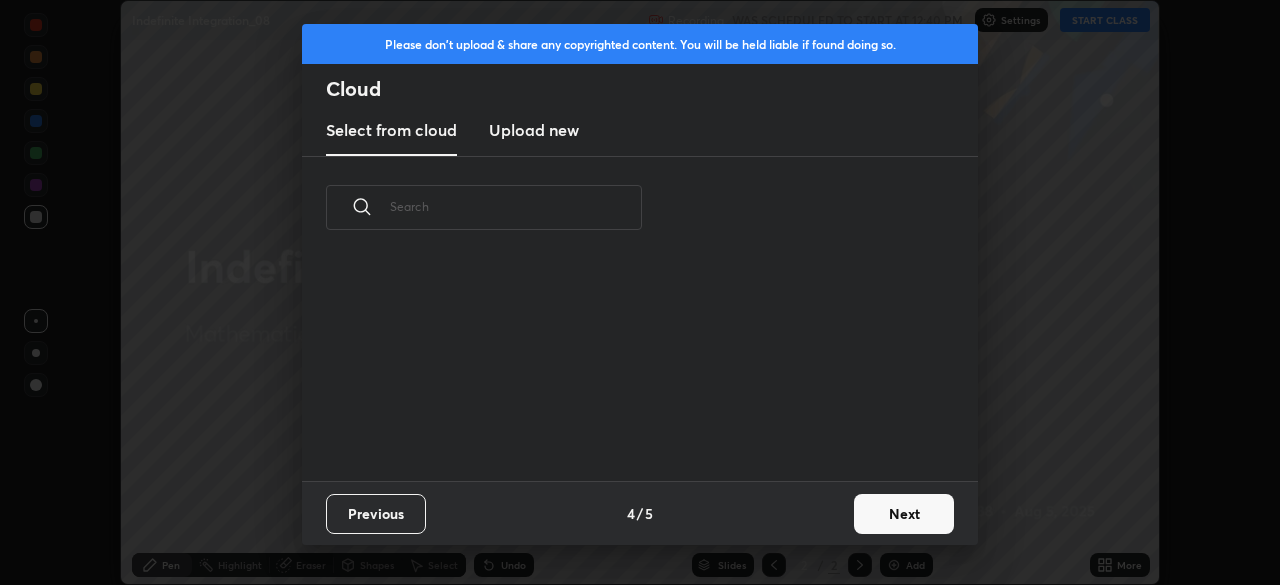 click on "Next" at bounding box center (904, 514) 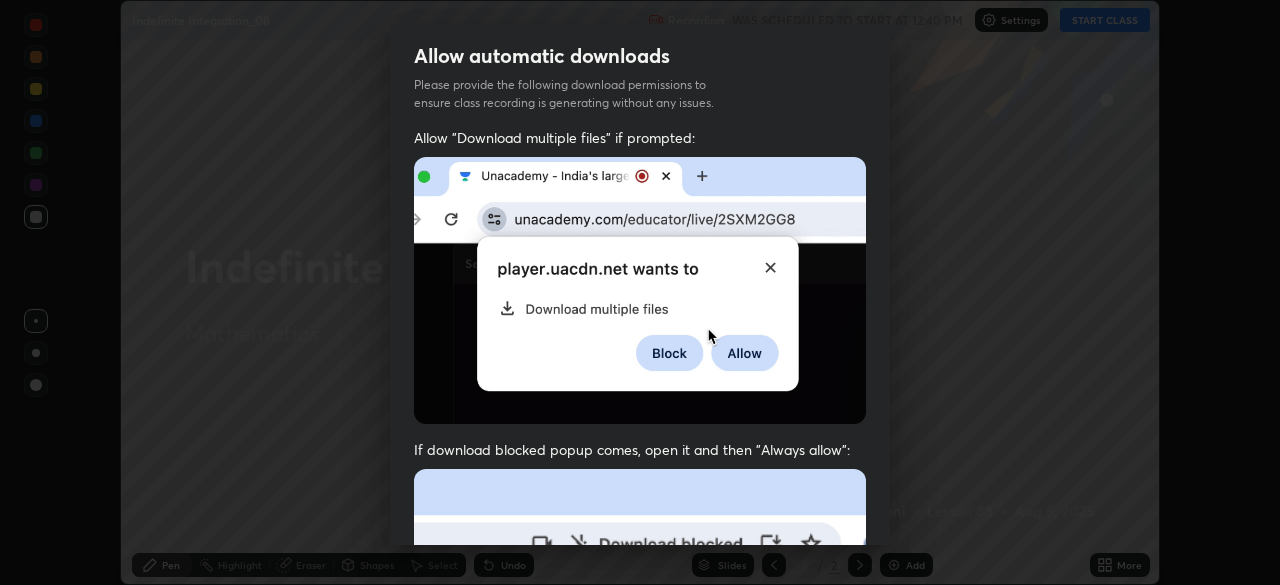 click on "Allow automatic downloads Please provide the following download permissions to ensure class recording is generating without any issues. Allow "Download multiple files" if prompted: If download blocked popup comes, open it and then "Always allow": I agree that if I don't provide required permissions, class recording will not be generated Previous 5 / 5 Done" at bounding box center [640, 292] 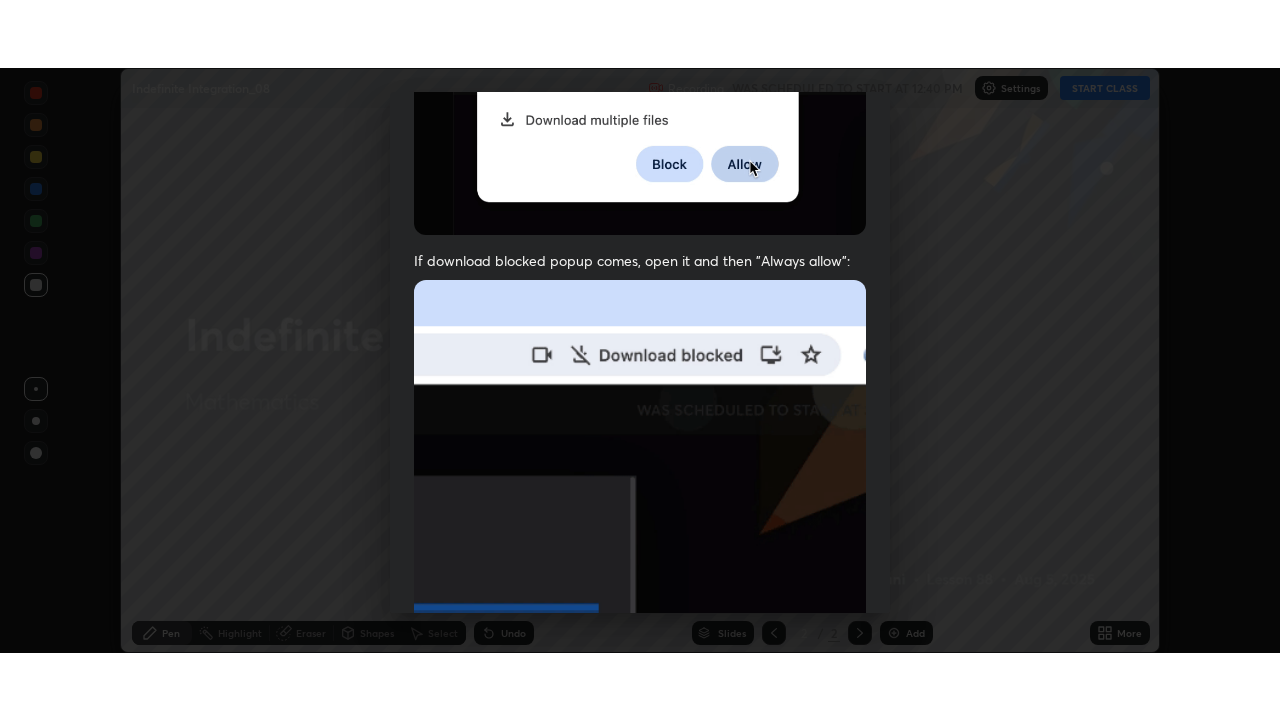scroll, scrollTop: 479, scrollLeft: 0, axis: vertical 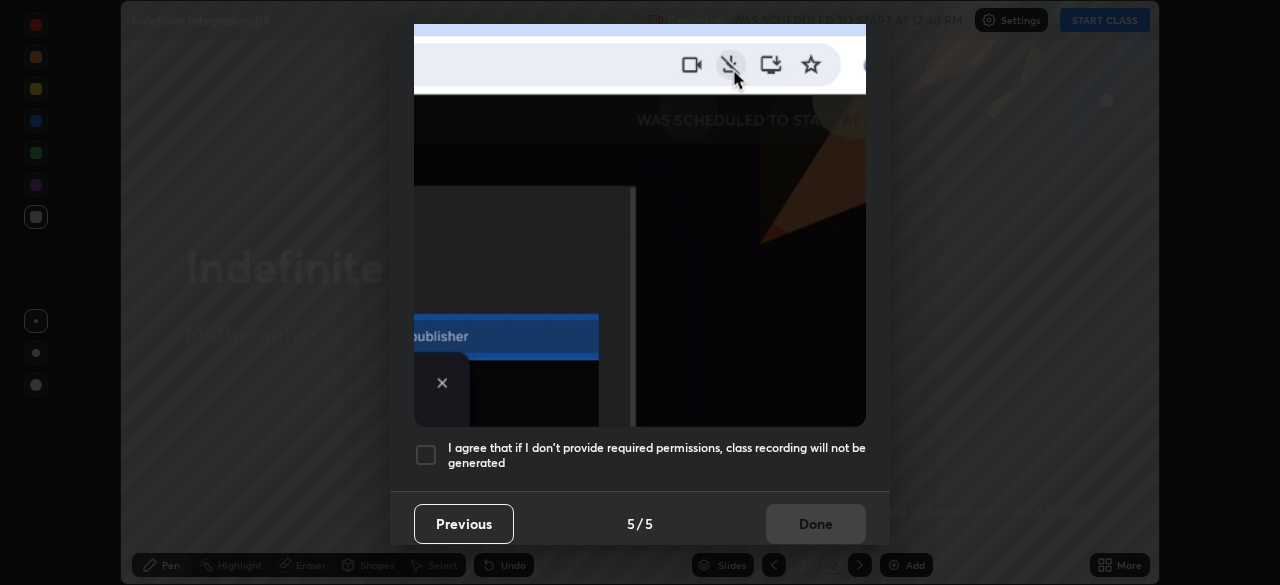 click at bounding box center [426, 455] 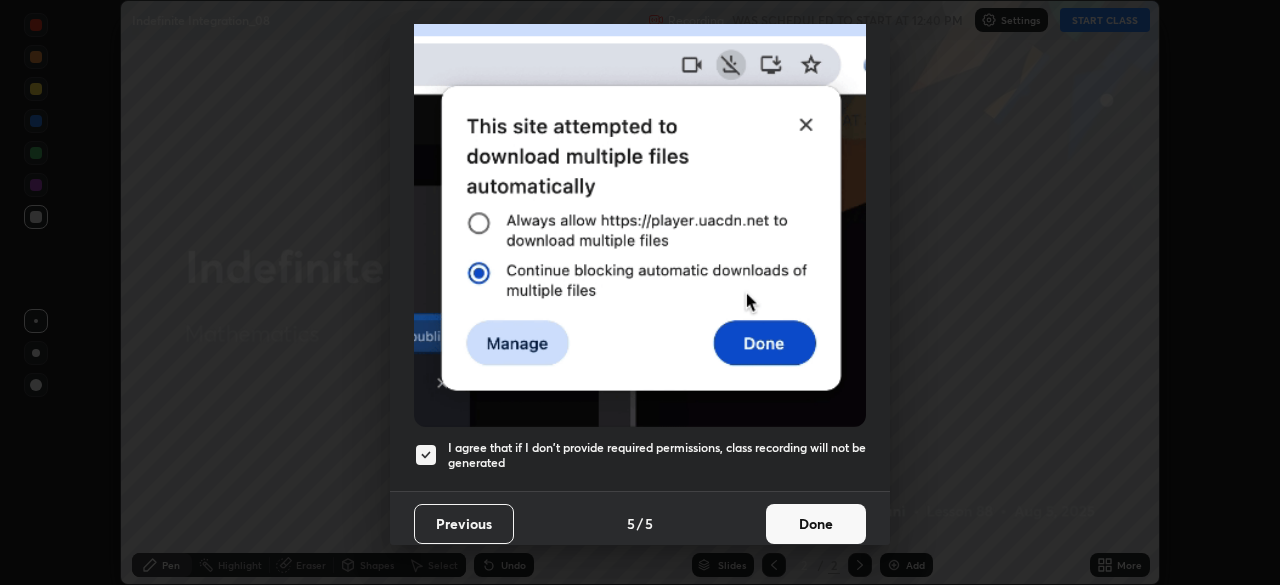 click on "Done" at bounding box center (816, 524) 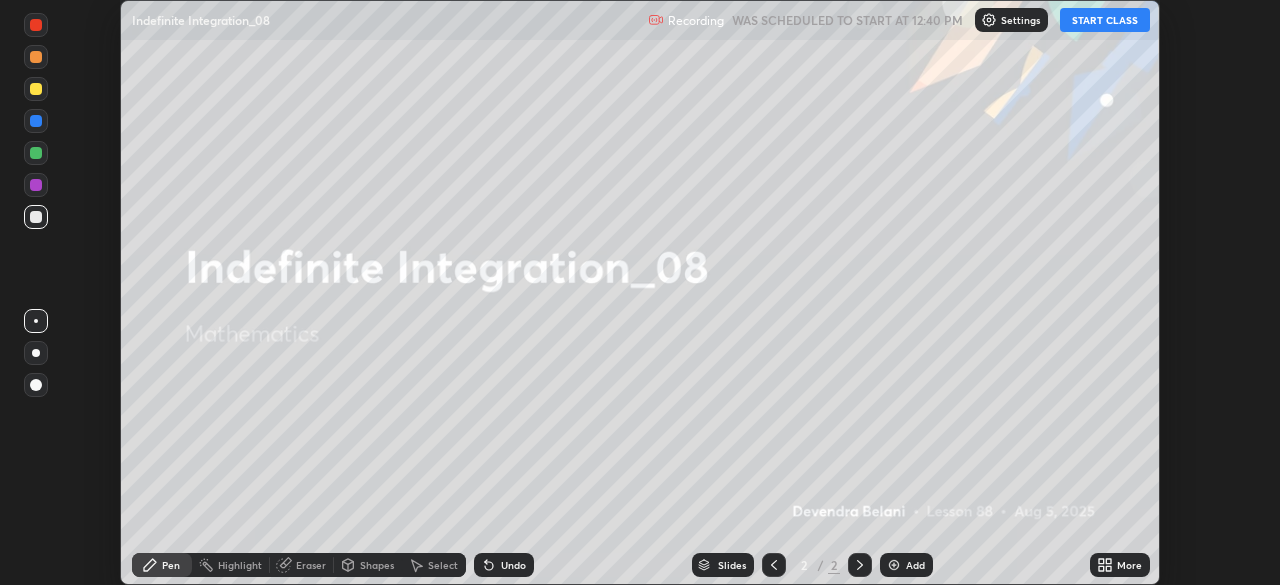 click on "START CLASS" at bounding box center [1105, 20] 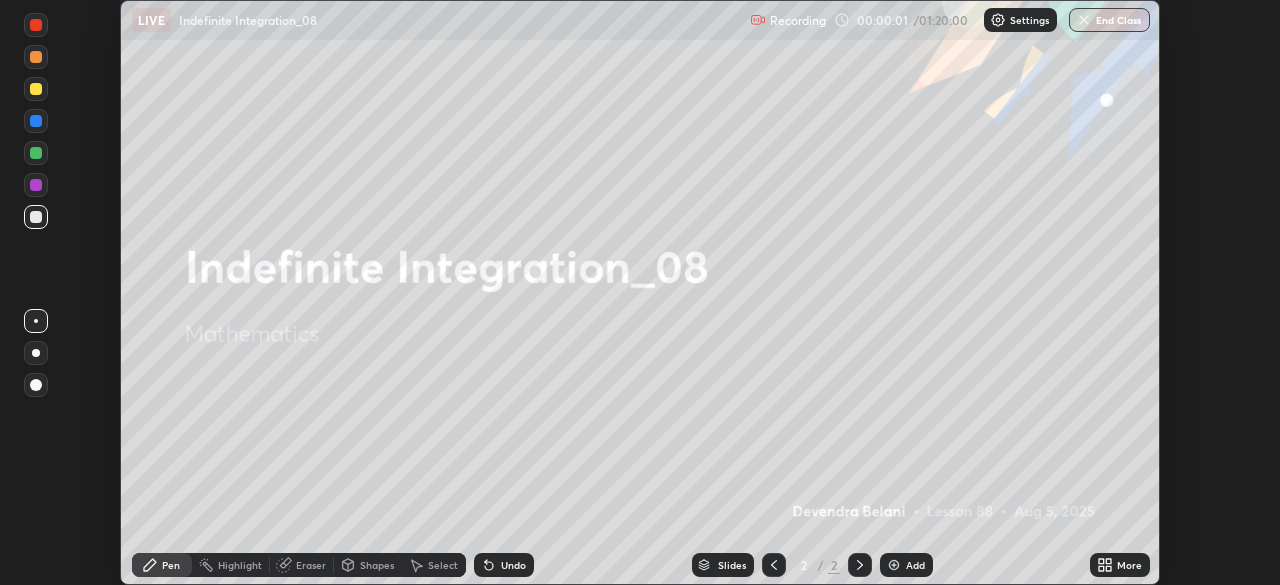 click on "Add" at bounding box center (906, 565) 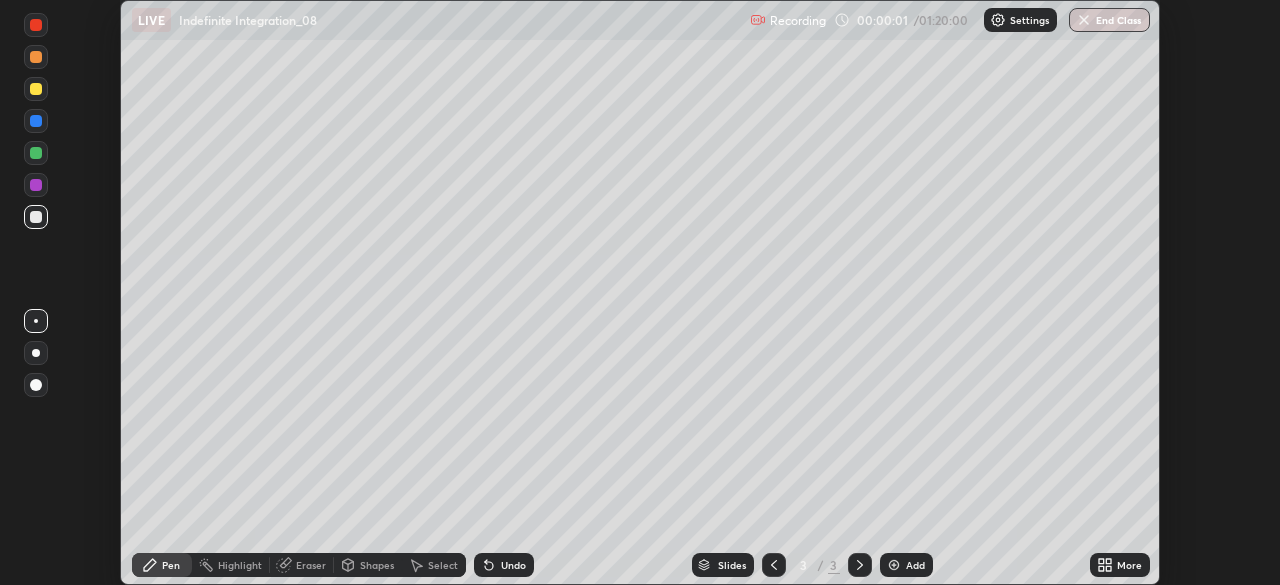 click 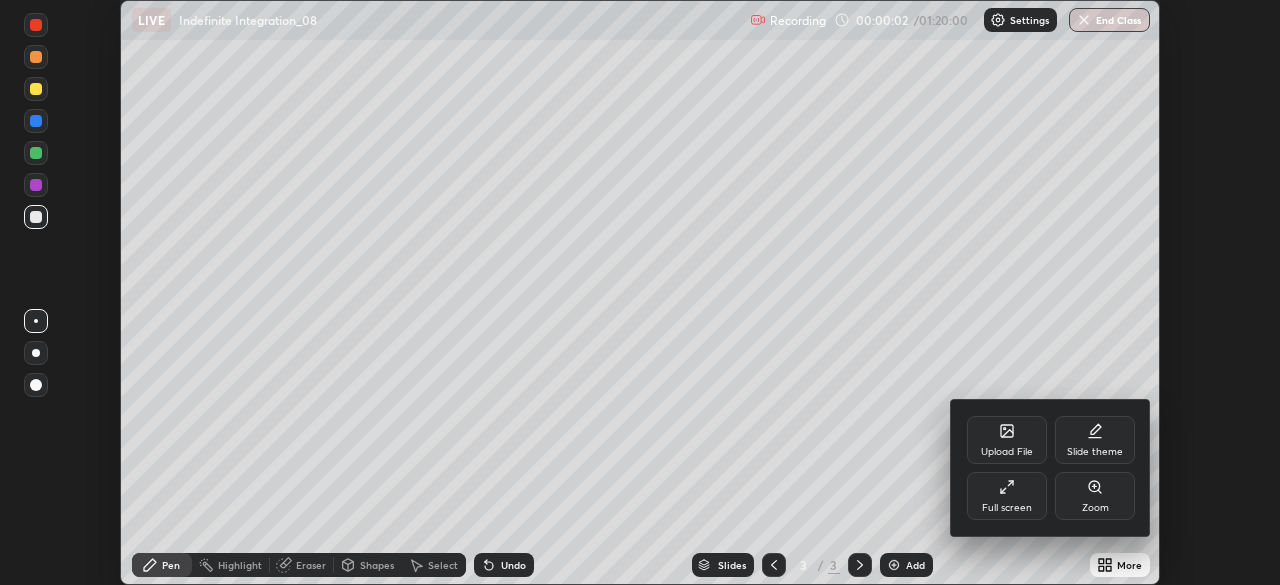 click on "Full screen" at bounding box center (1007, 508) 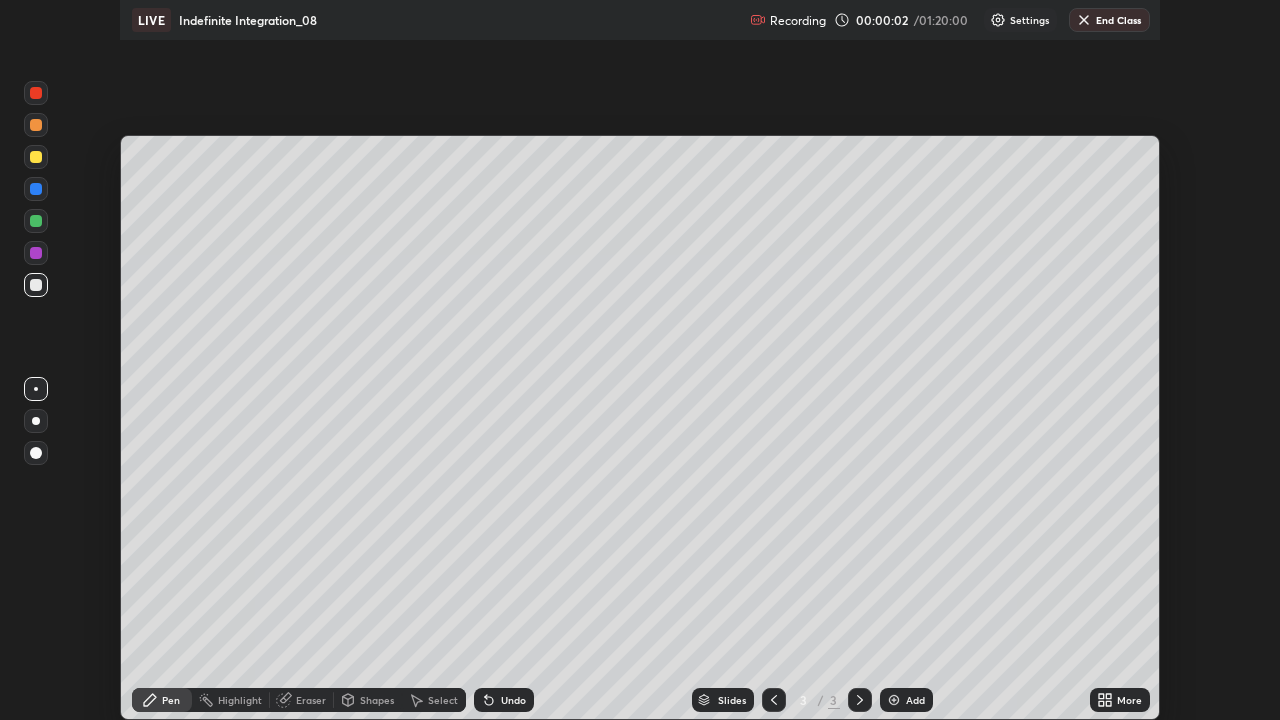 scroll, scrollTop: 99280, scrollLeft: 98720, axis: both 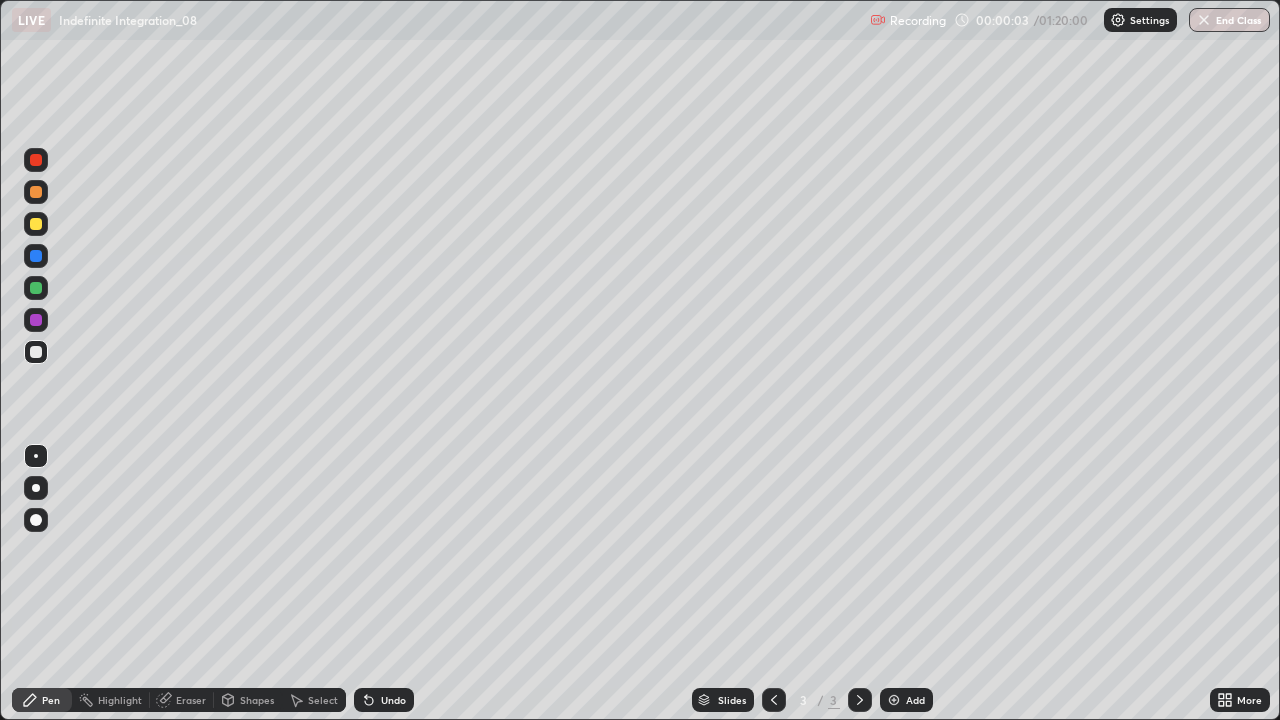 click at bounding box center [36, 224] 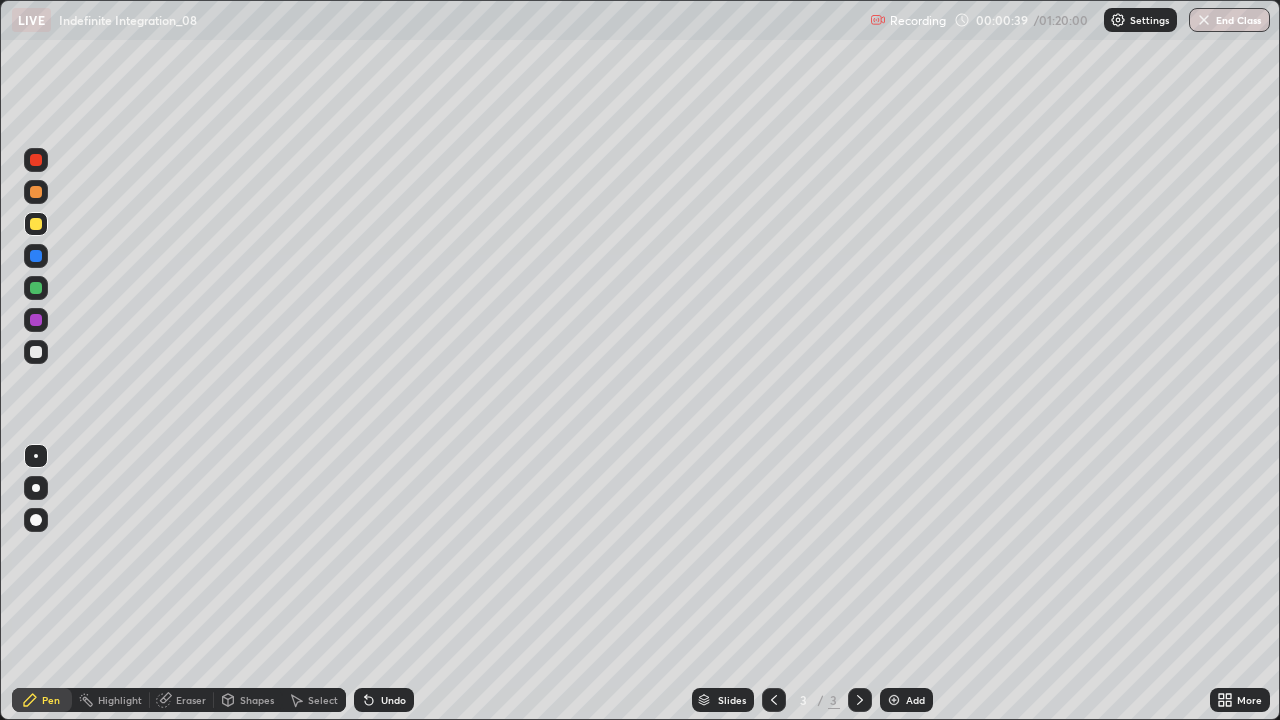 click on "Undo" at bounding box center [393, 700] 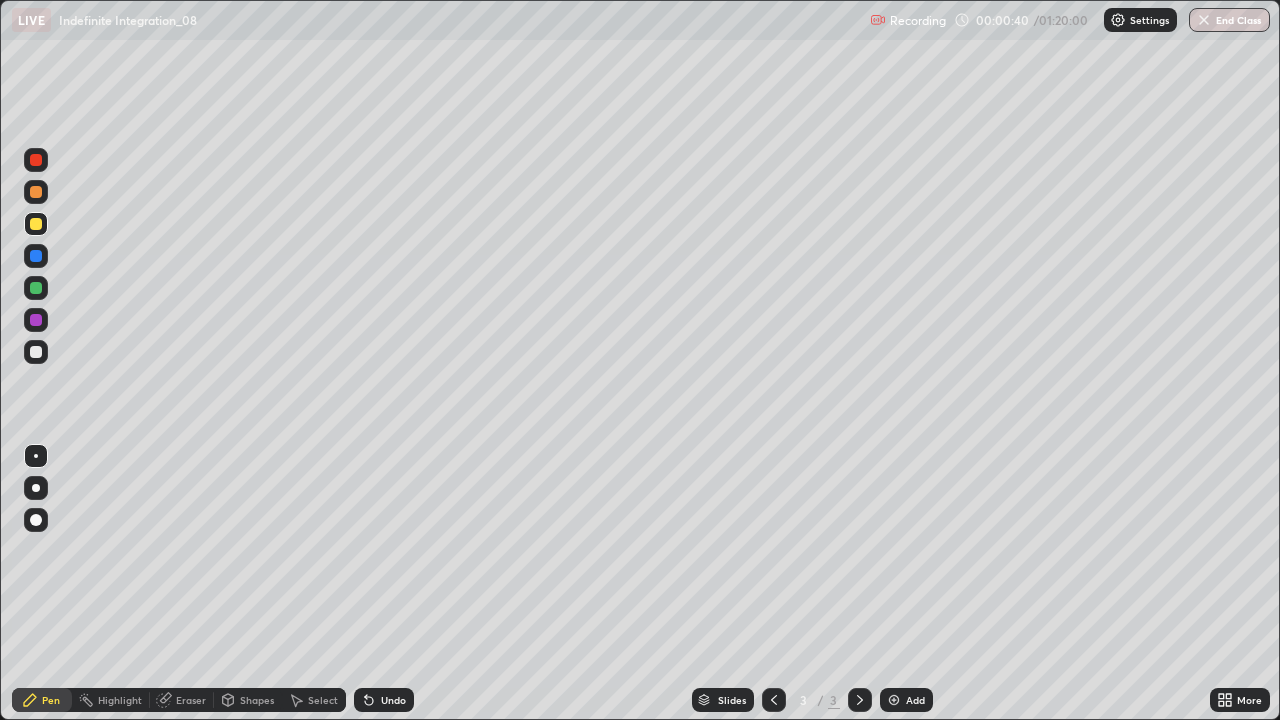 click on "Undo" at bounding box center [393, 700] 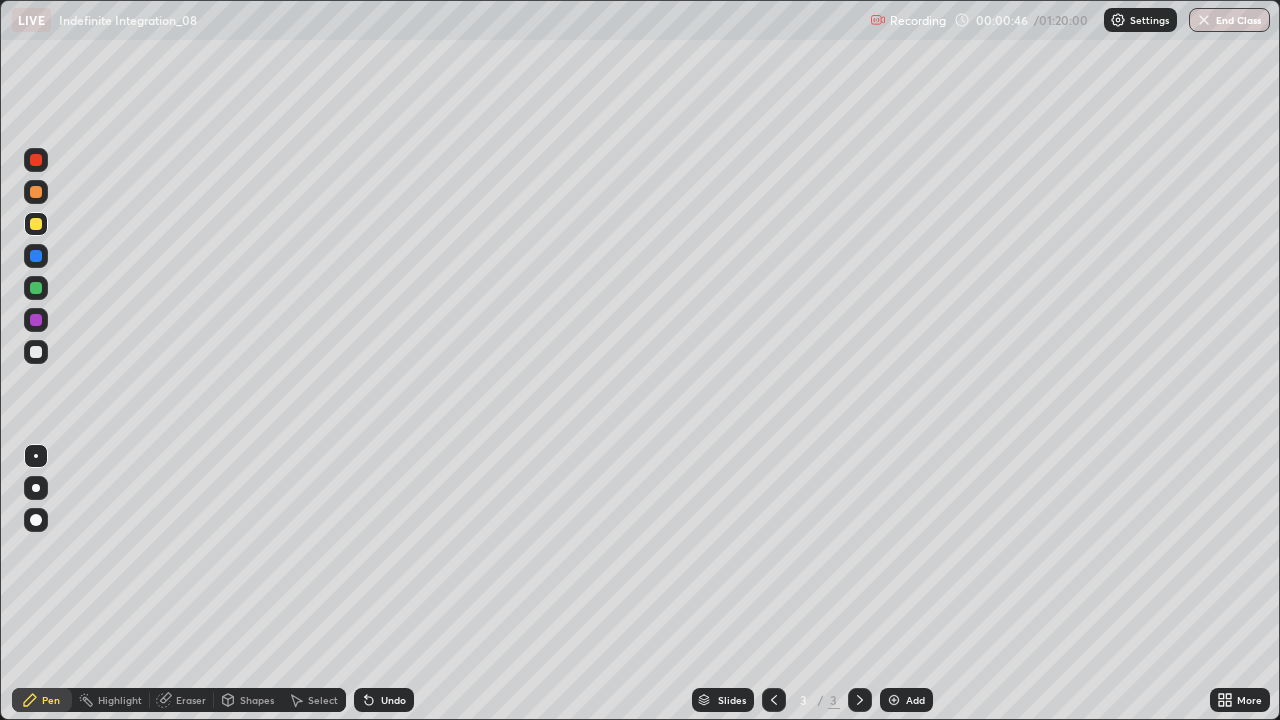 click on "Undo" at bounding box center [393, 700] 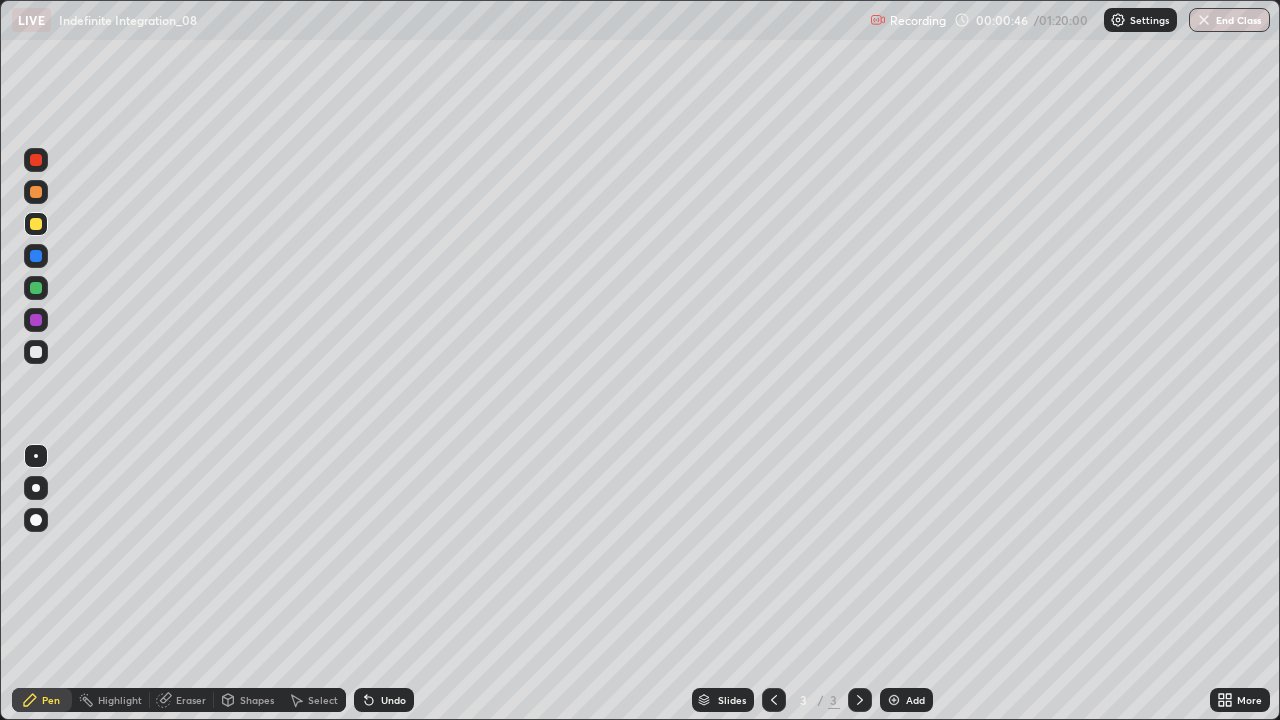 click on "Undo" at bounding box center (393, 700) 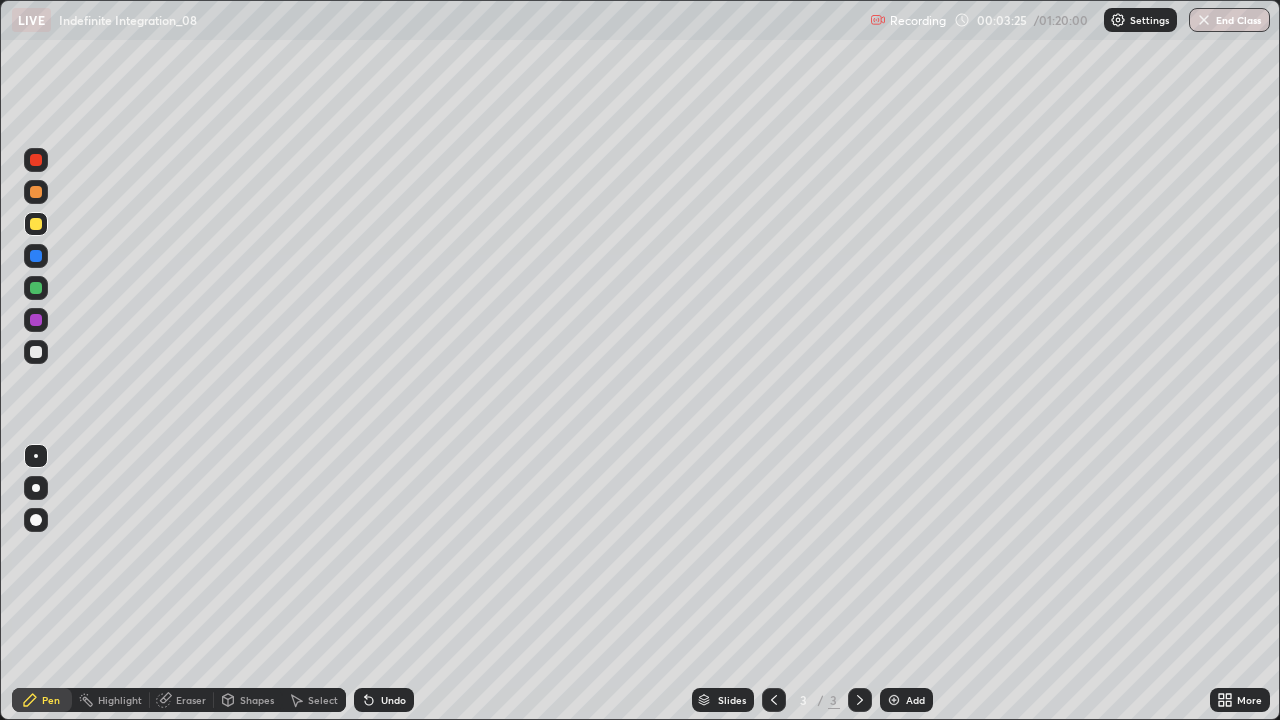 click on "Undo" at bounding box center (393, 700) 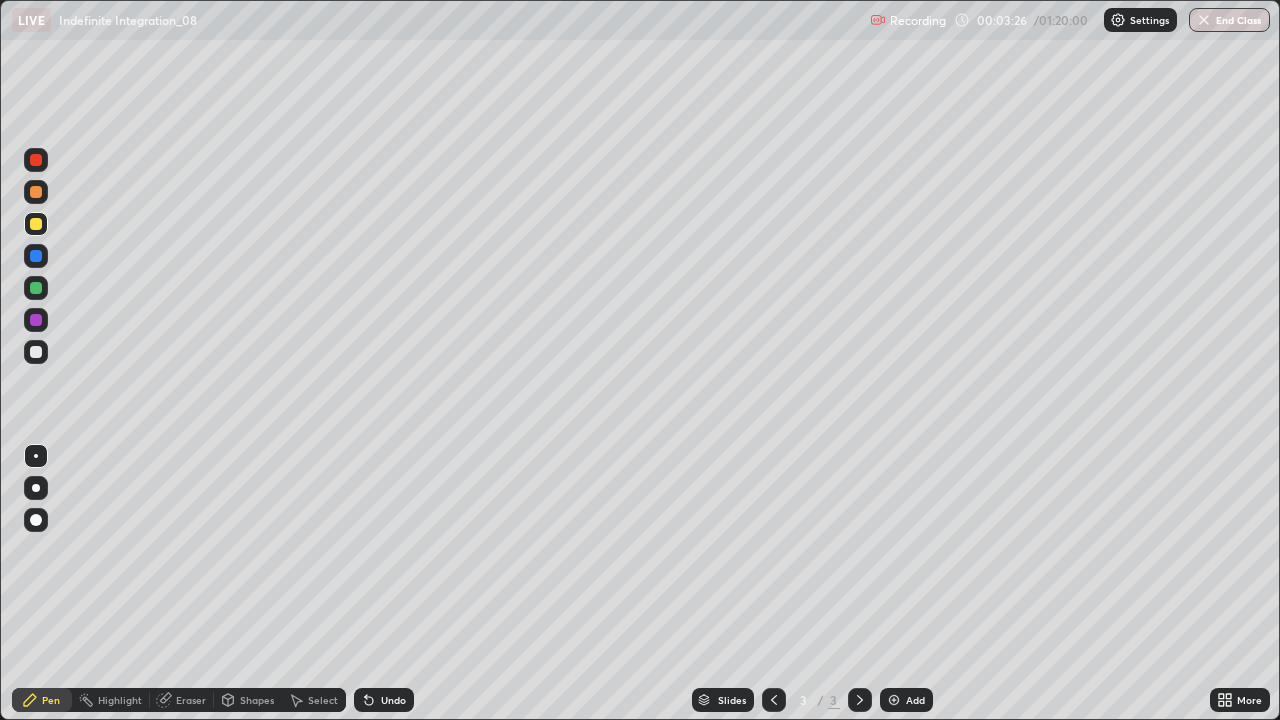 click on "Undo" at bounding box center [384, 700] 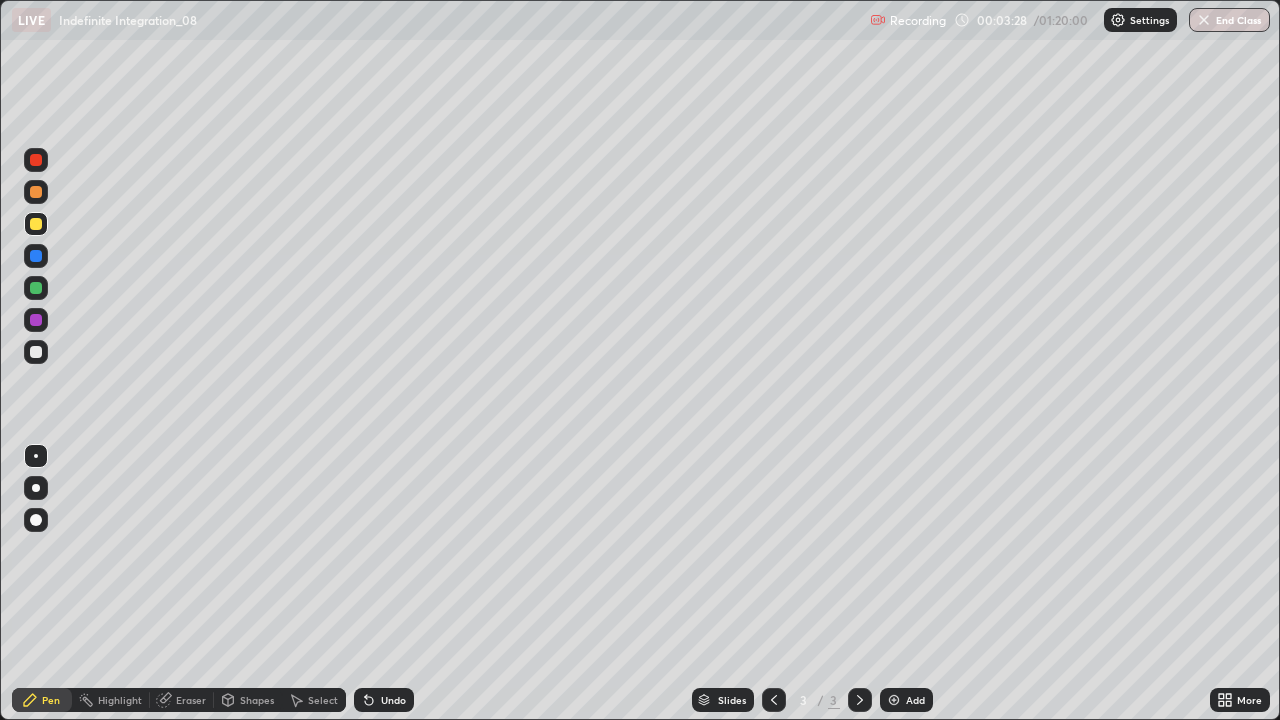click on "Undo" at bounding box center [384, 700] 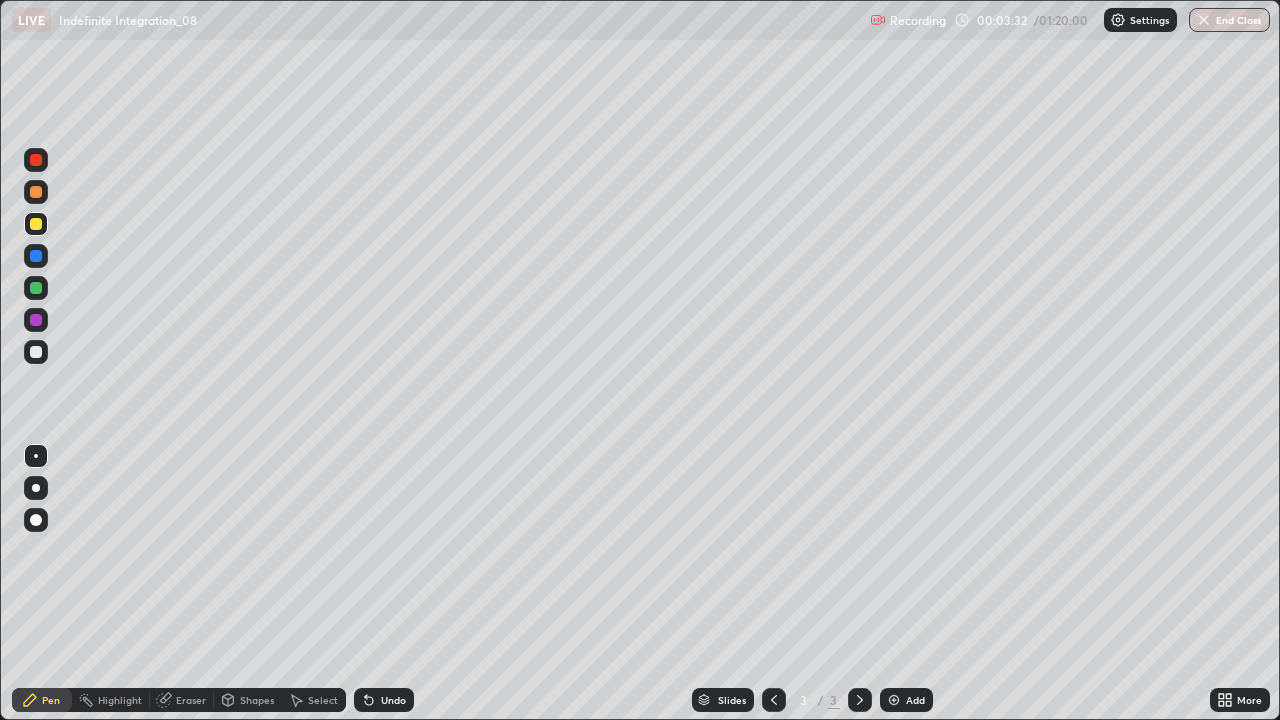 click on "Undo" at bounding box center (393, 700) 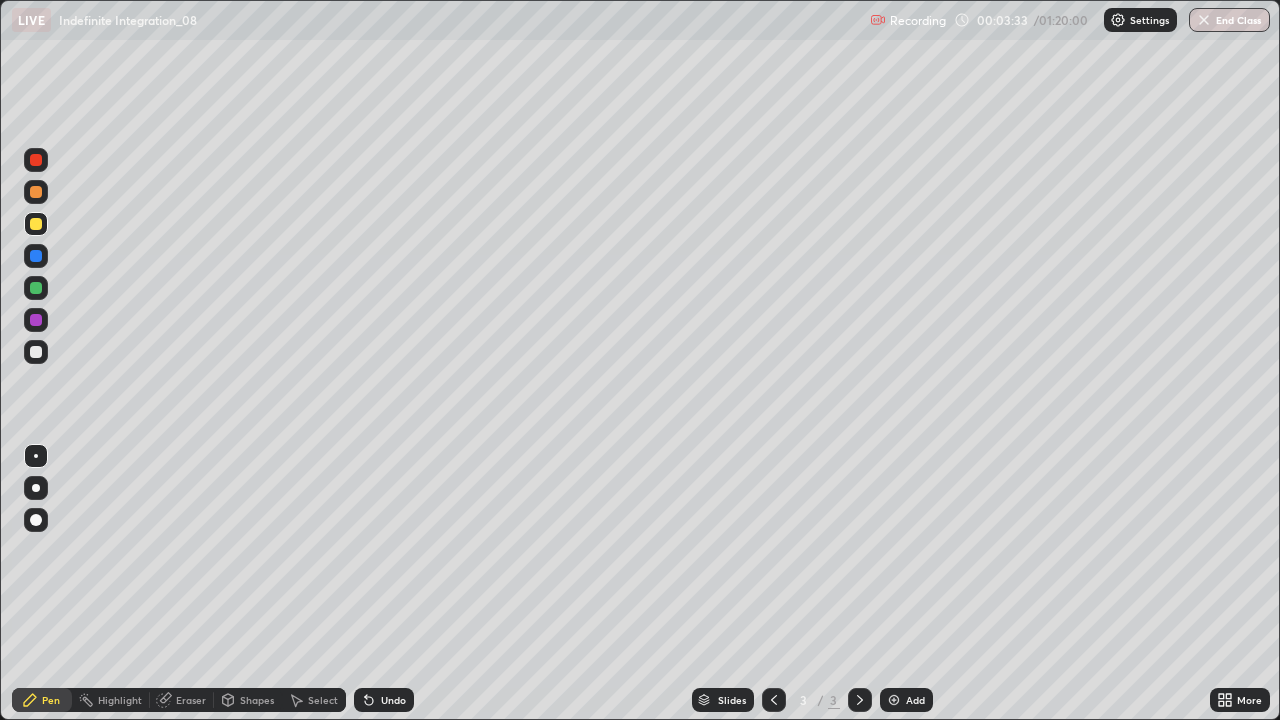 click on "Undo" at bounding box center [393, 700] 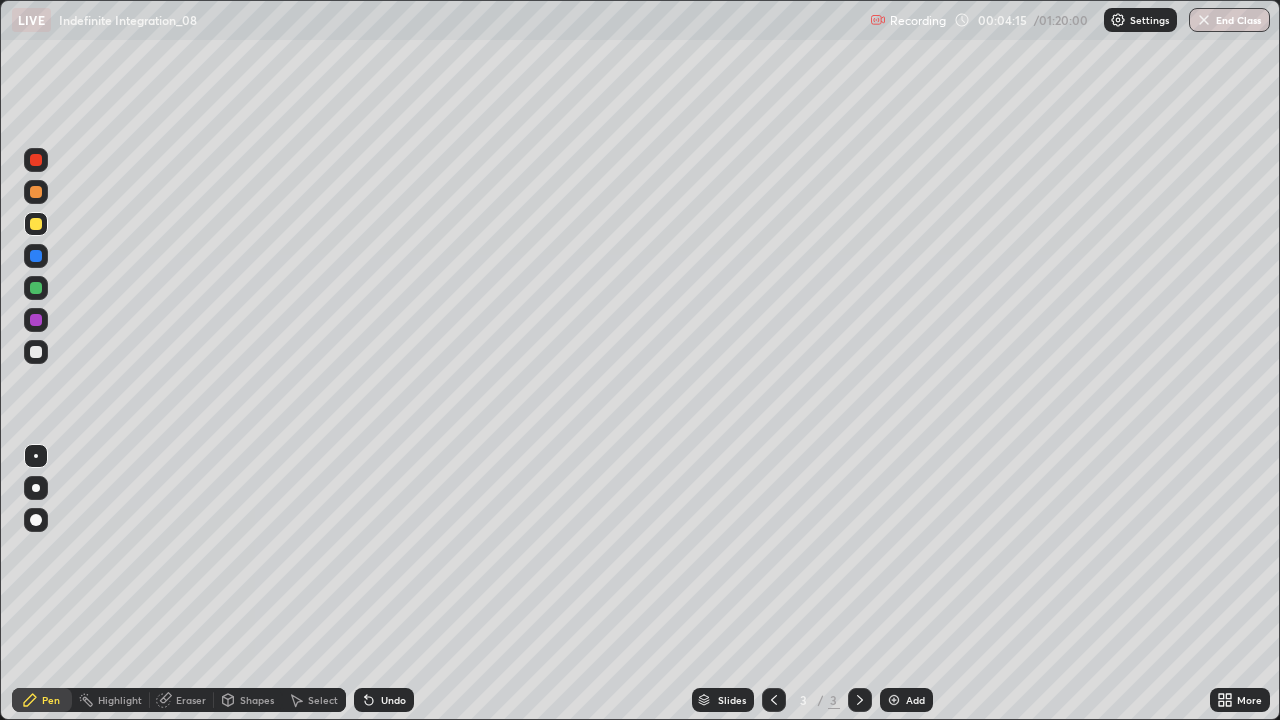 click on "Eraser" at bounding box center [182, 700] 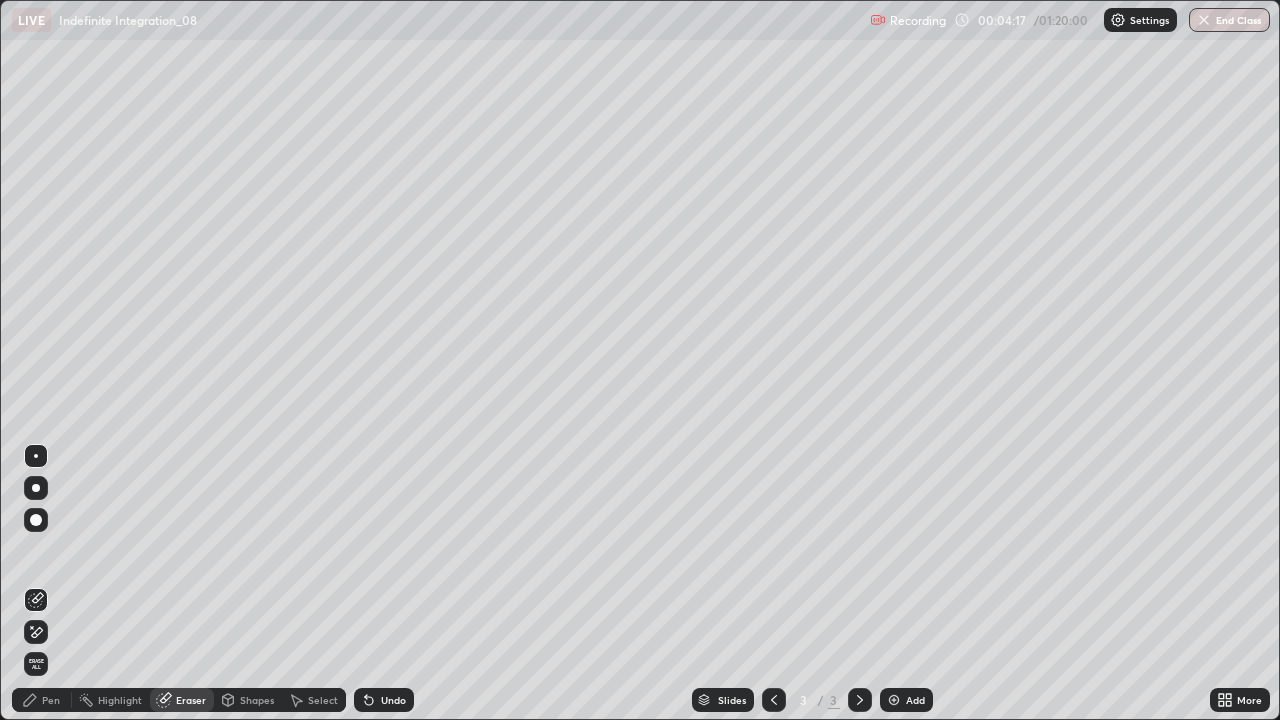 click on "Pen" at bounding box center [51, 700] 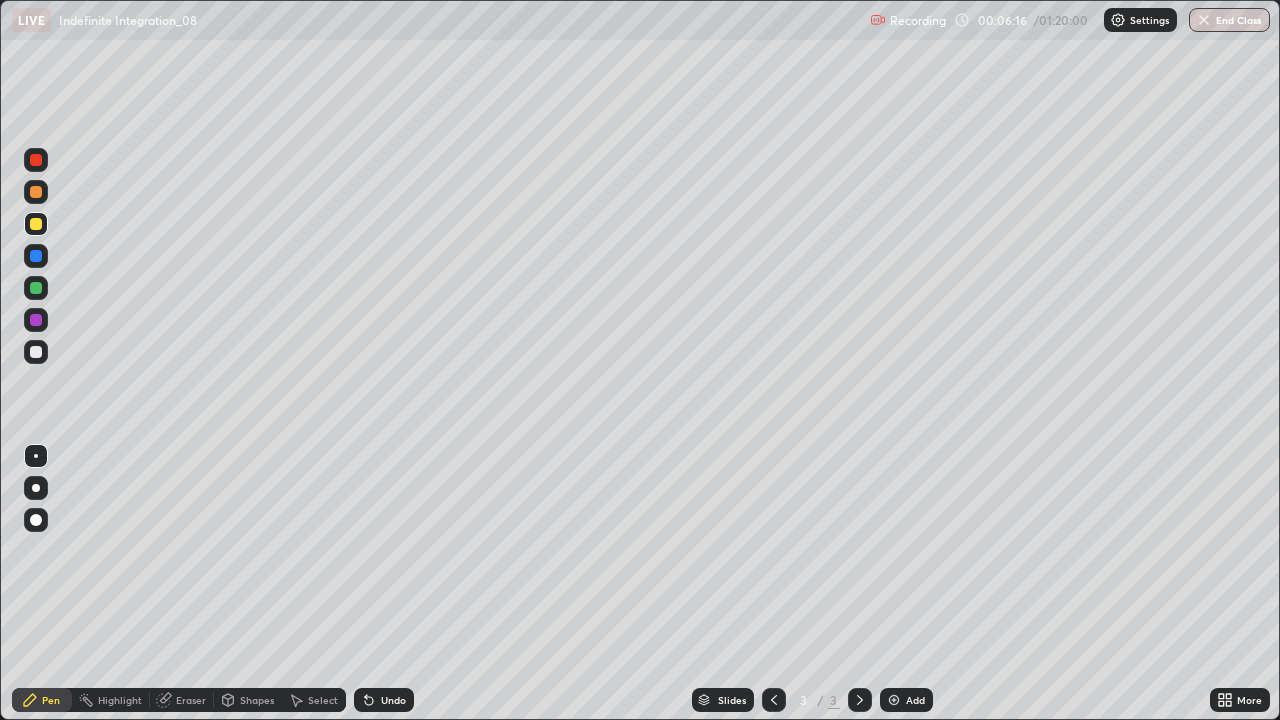 click on "Select" at bounding box center [323, 700] 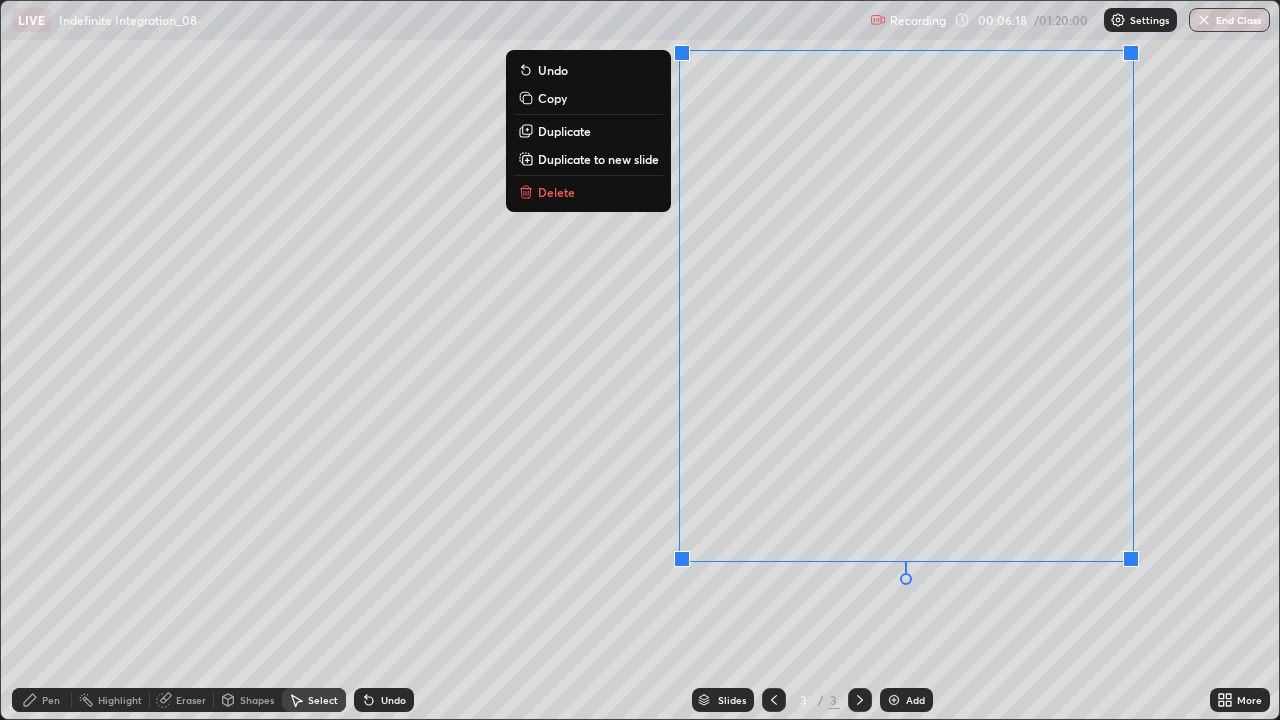 click on "Delete" at bounding box center (588, 192) 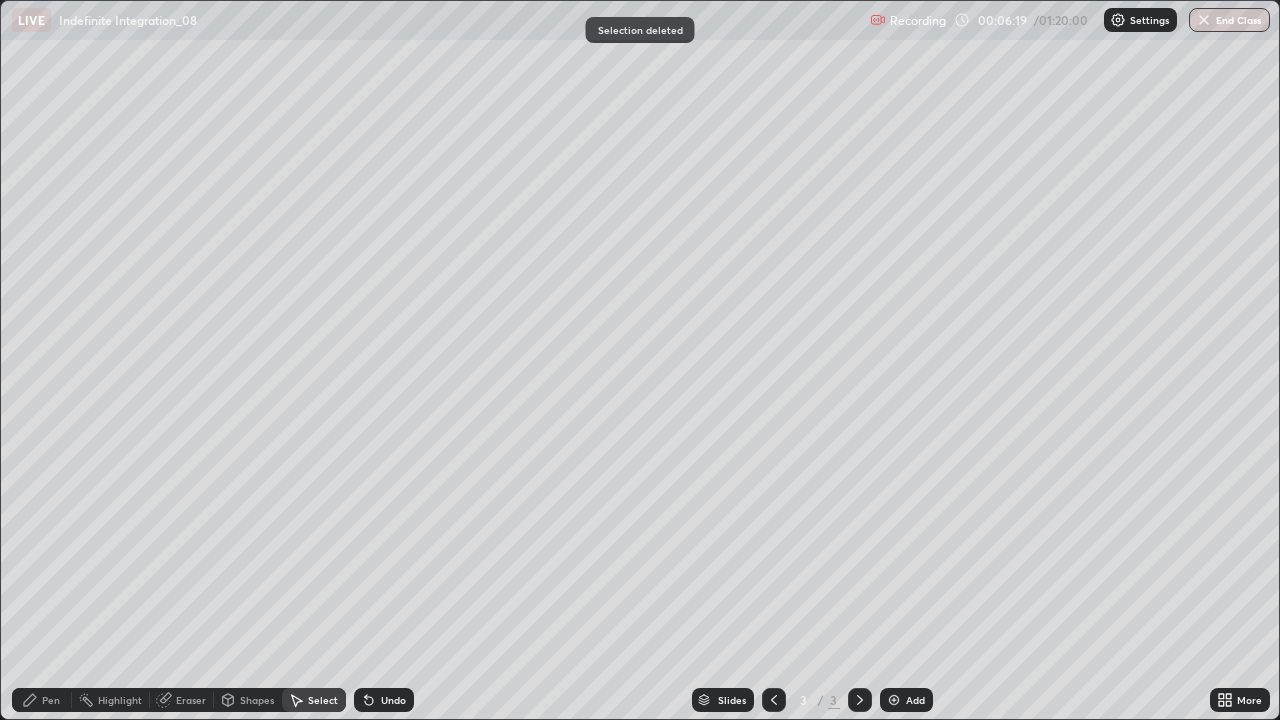 click on "Pen" at bounding box center (51, 700) 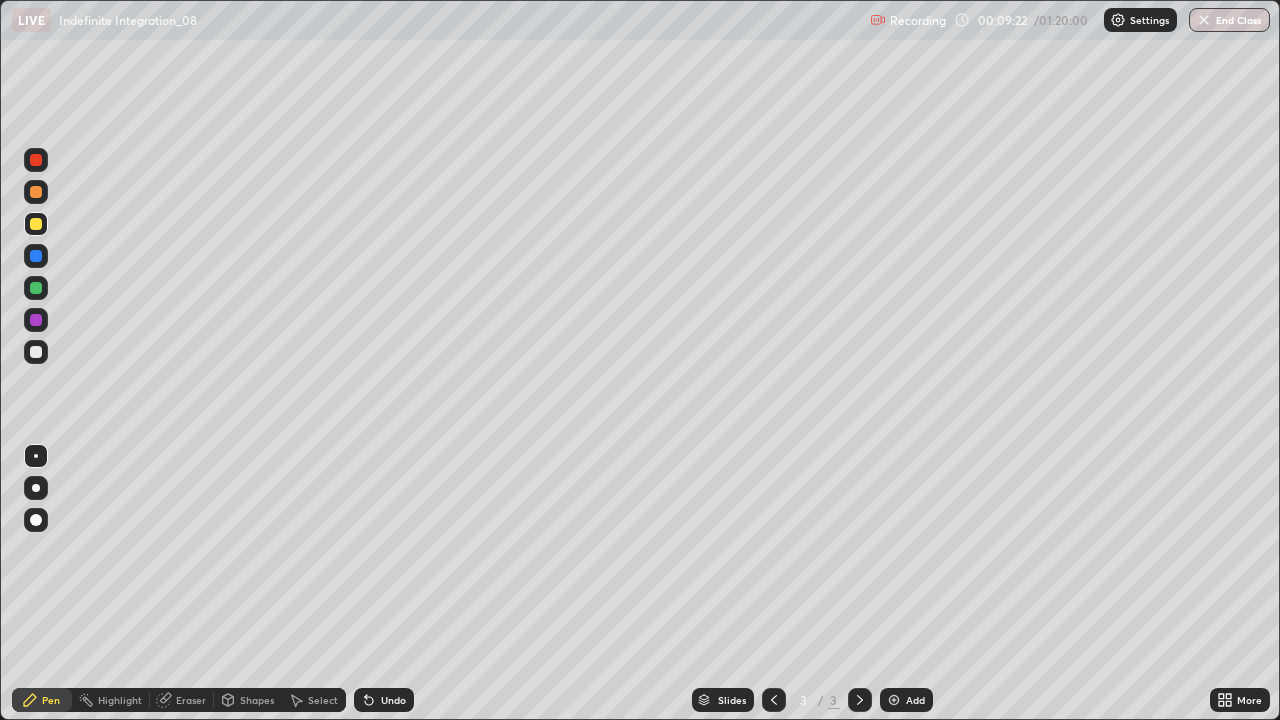 click on "Select" at bounding box center [314, 700] 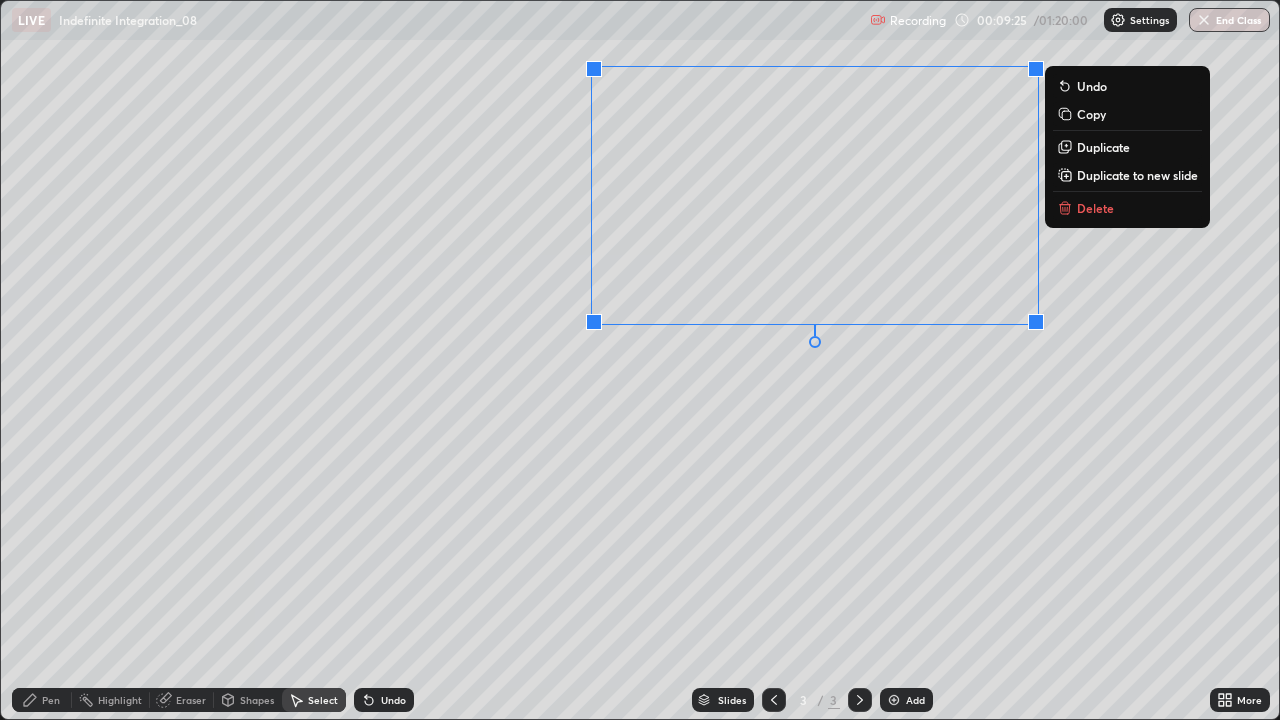 click on "Delete" at bounding box center [1127, 208] 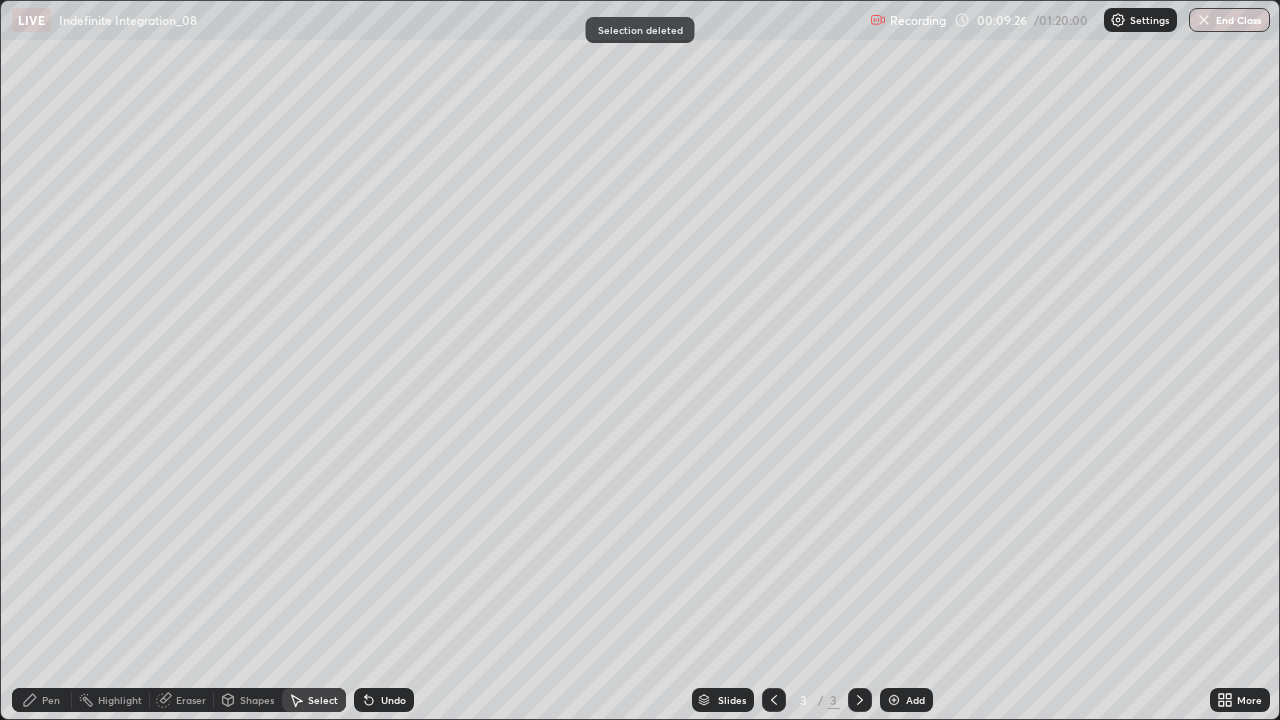 click on "Pen" at bounding box center (51, 700) 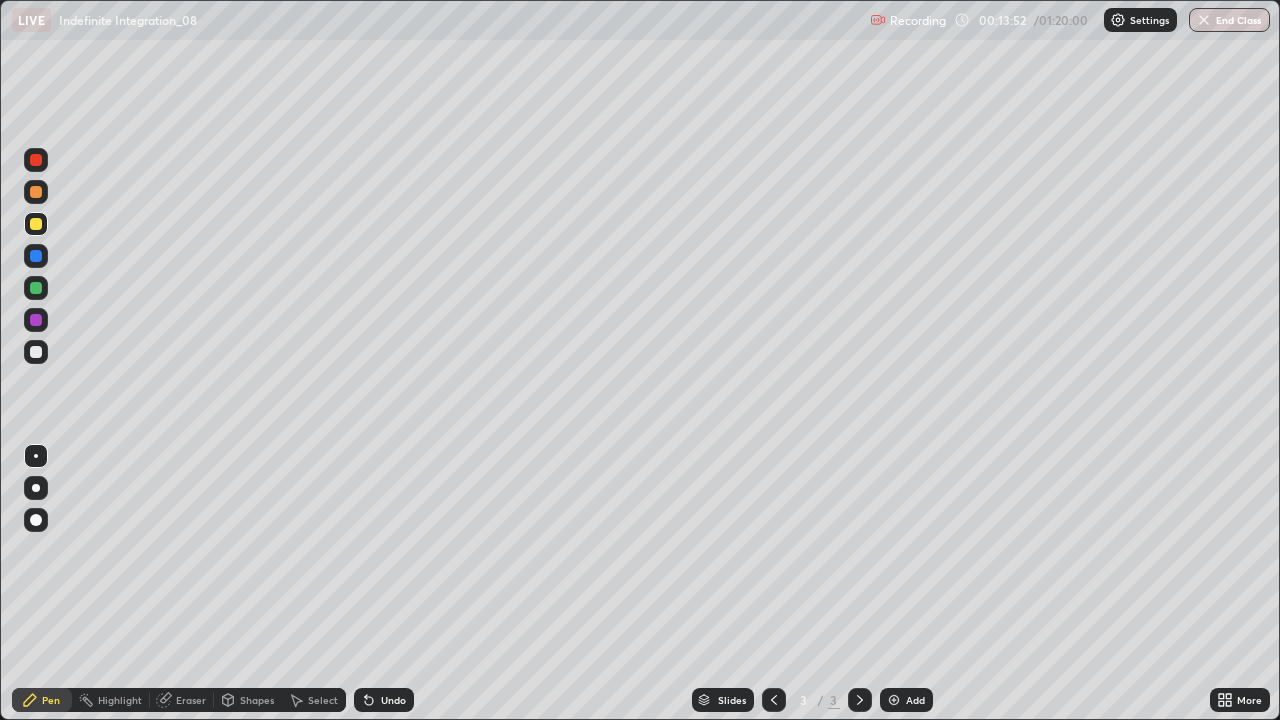 click on "Select" at bounding box center (314, 700) 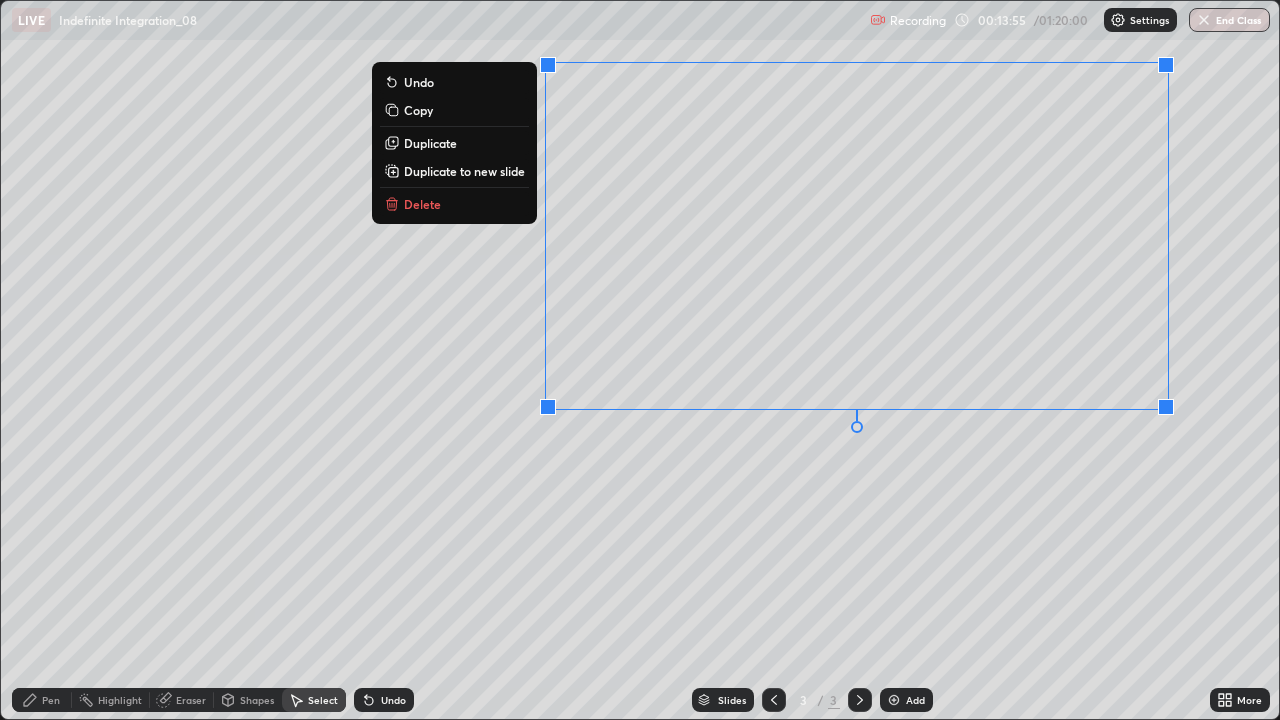click on "Delete" at bounding box center (454, 204) 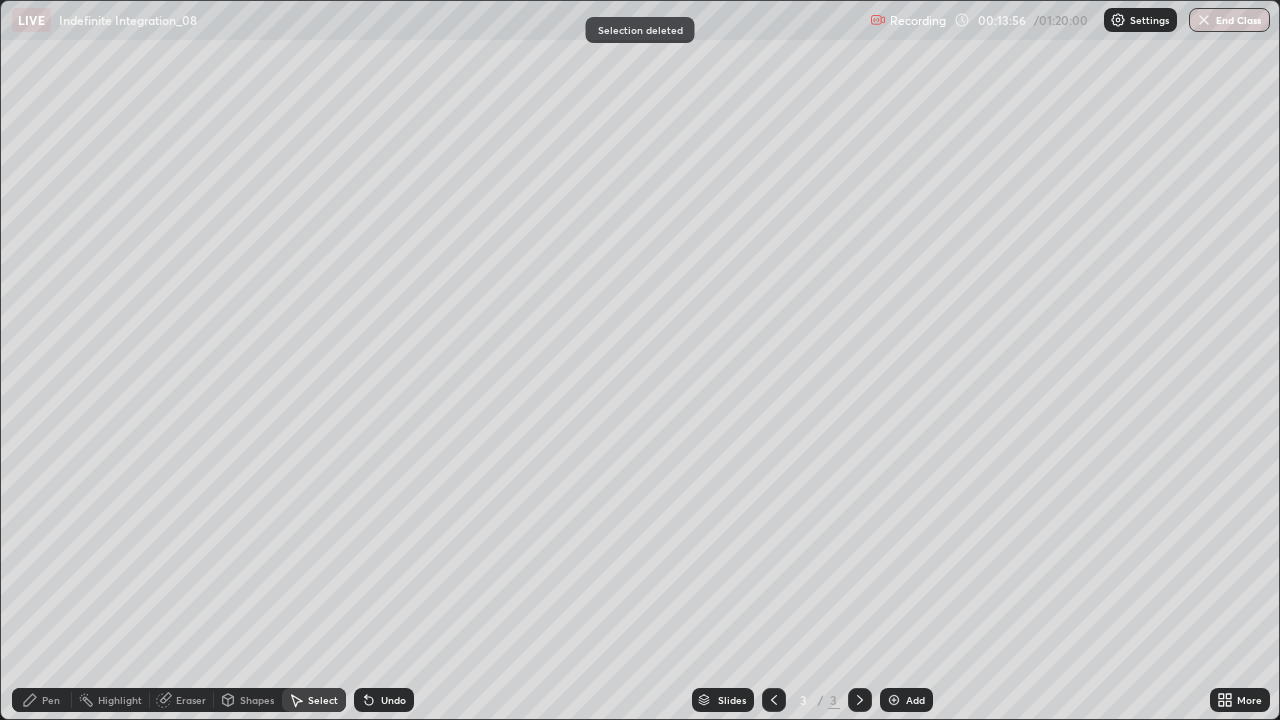 click on "Pen" at bounding box center [51, 700] 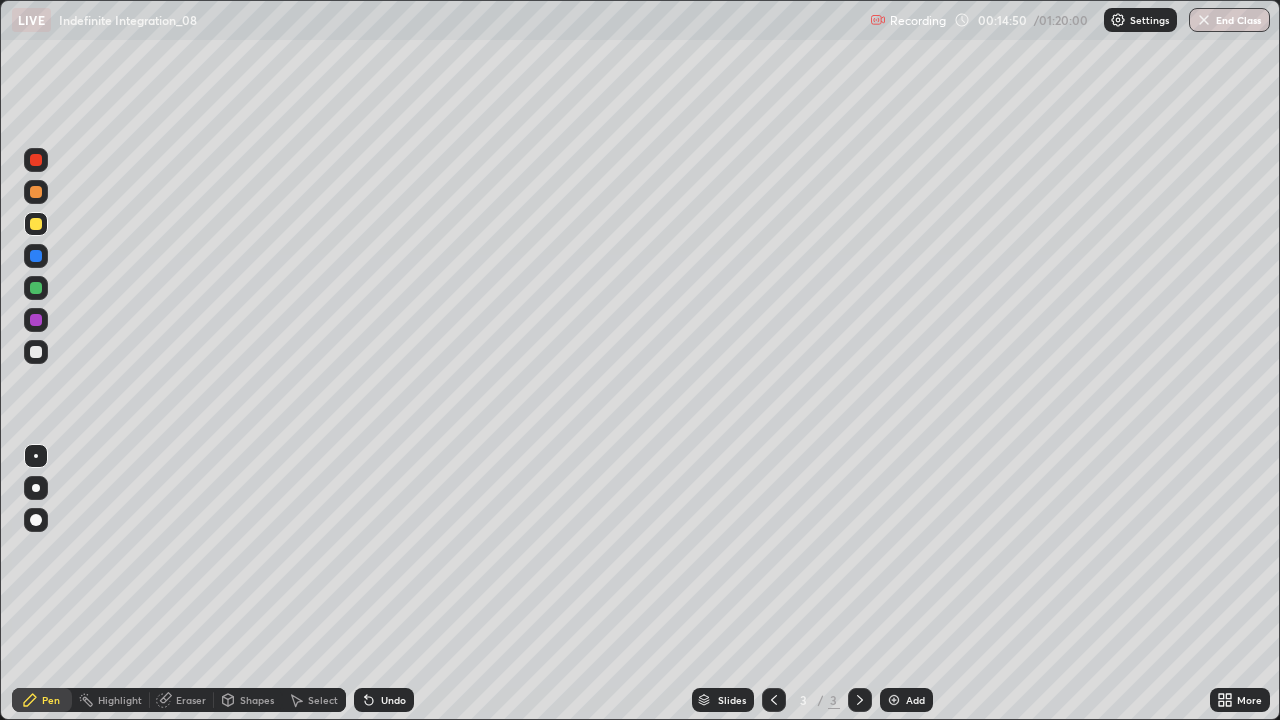 click at bounding box center (36, 352) 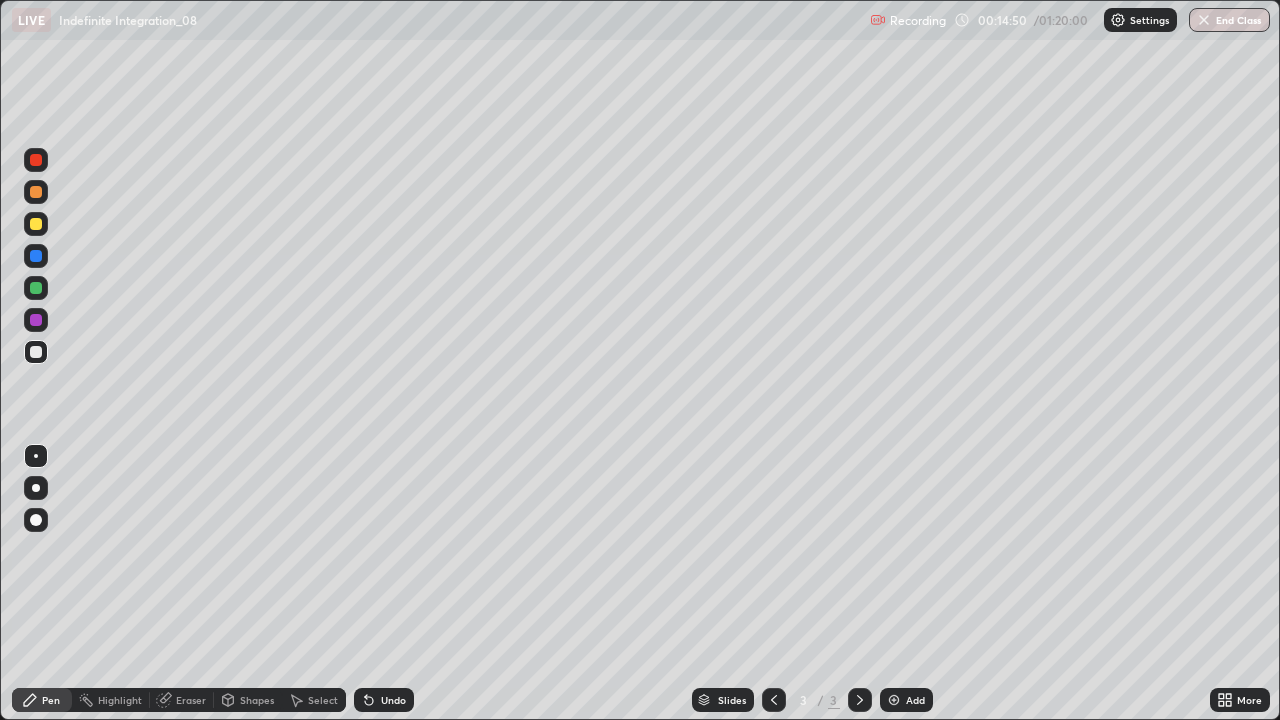 click at bounding box center [36, 352] 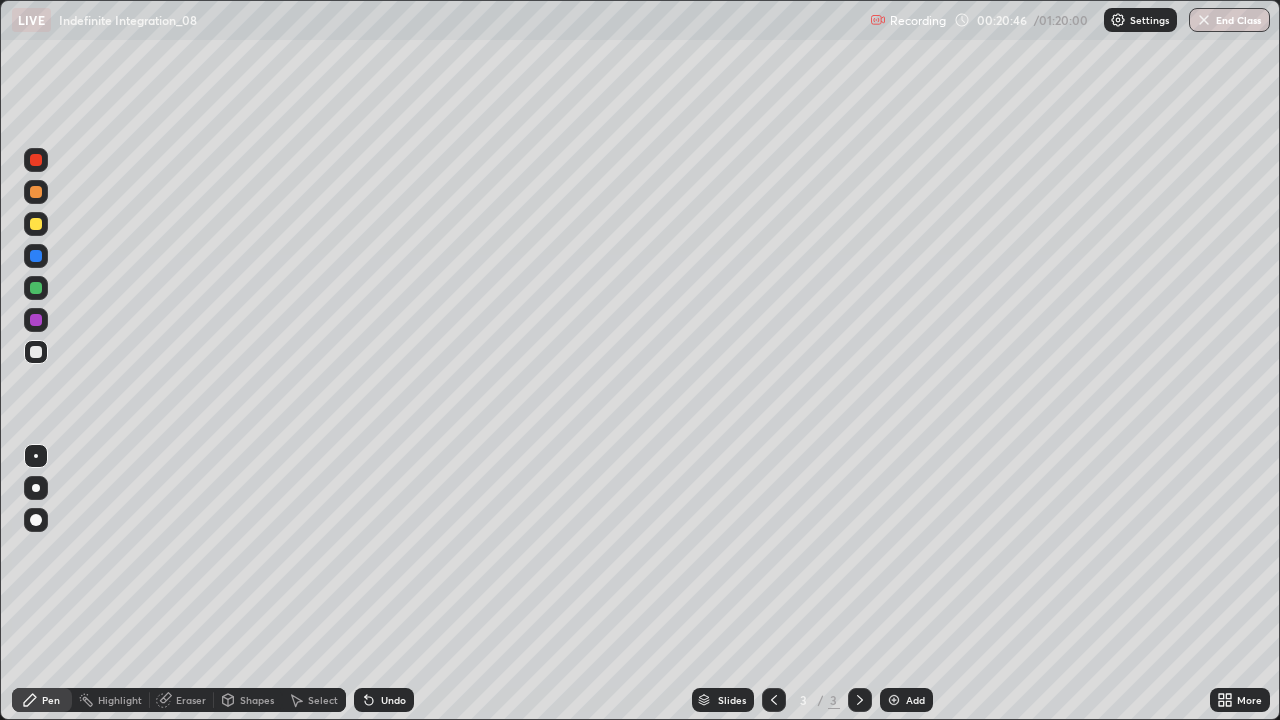 click on "Select" at bounding box center (314, 700) 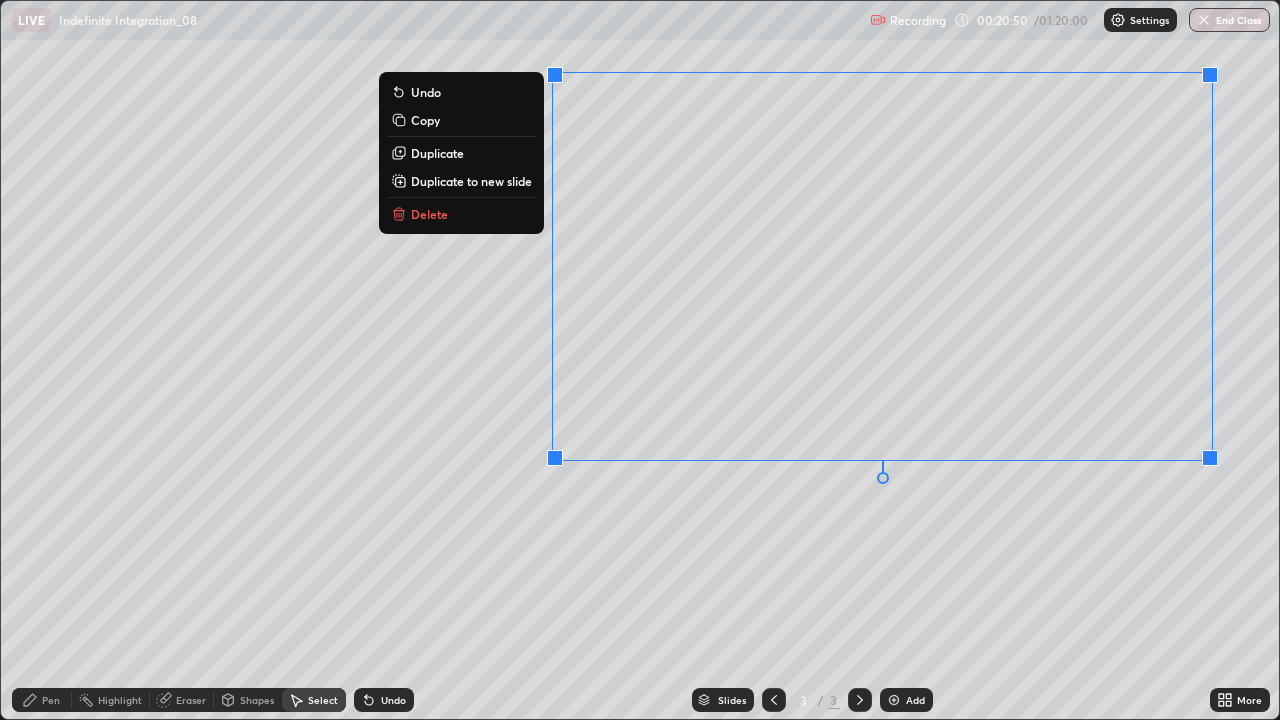 click on "Delete" at bounding box center (461, 214) 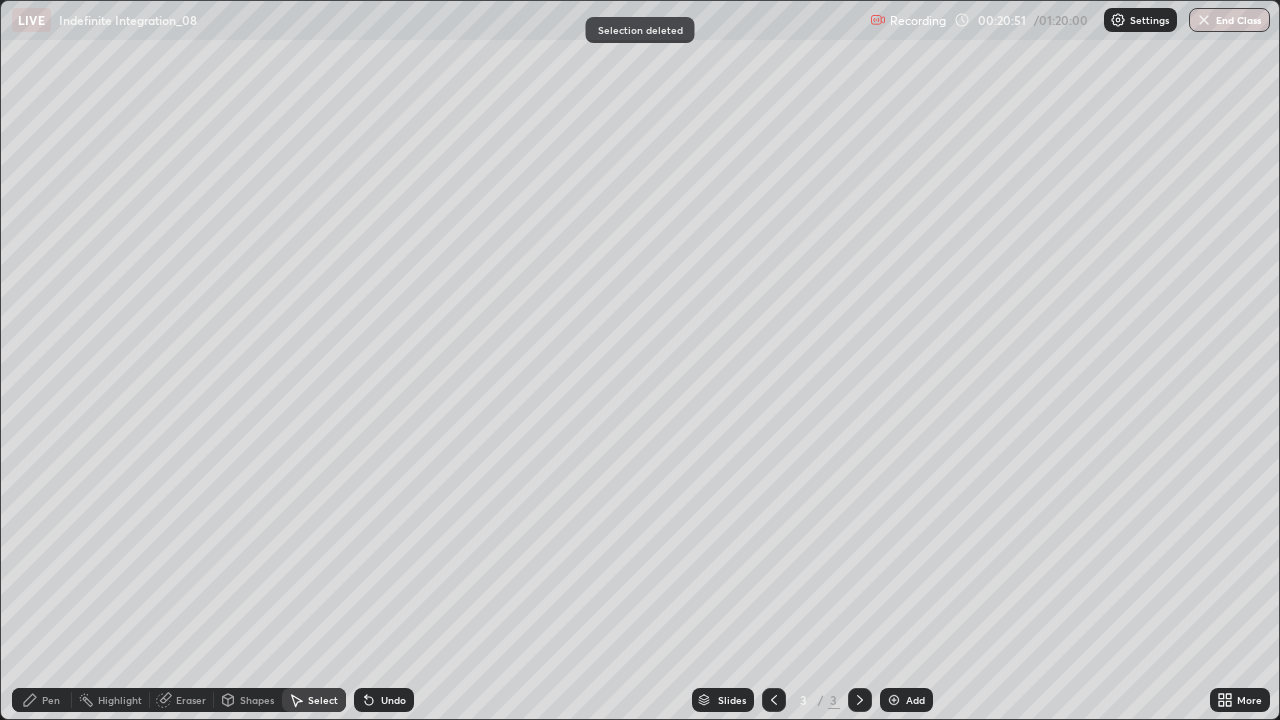 click on "Pen" at bounding box center (51, 700) 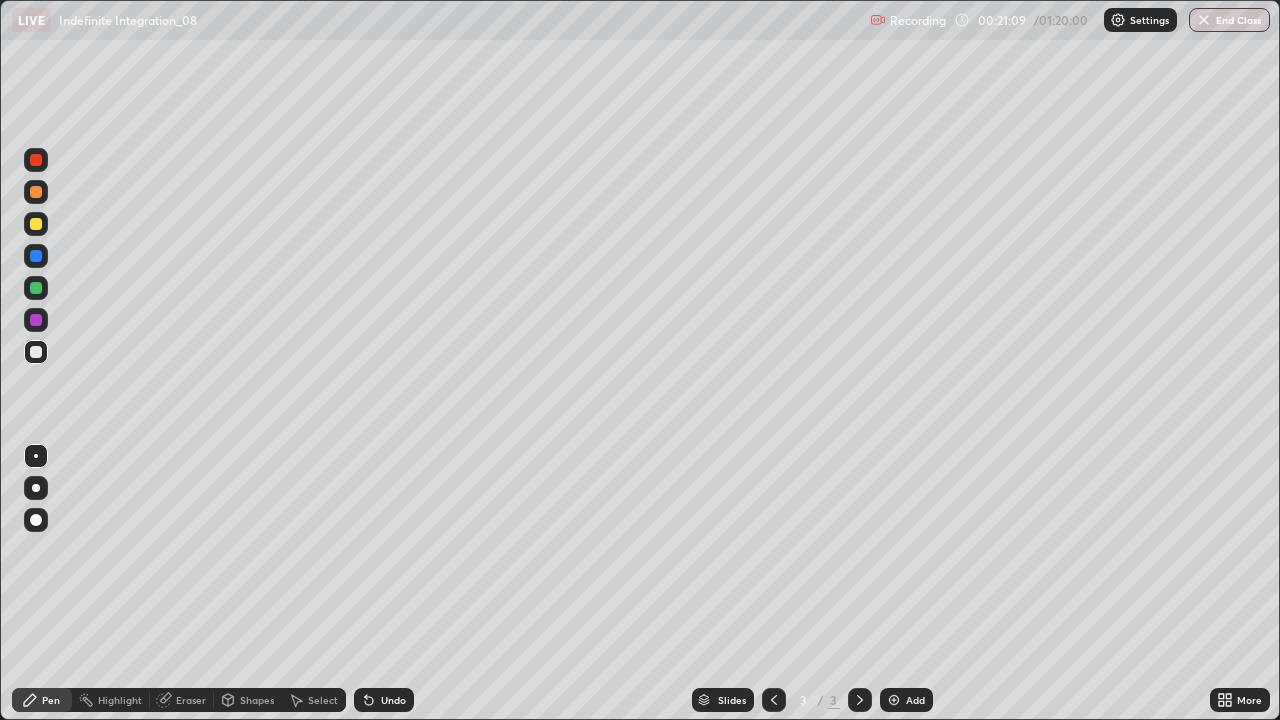 click on "Undo" at bounding box center (384, 700) 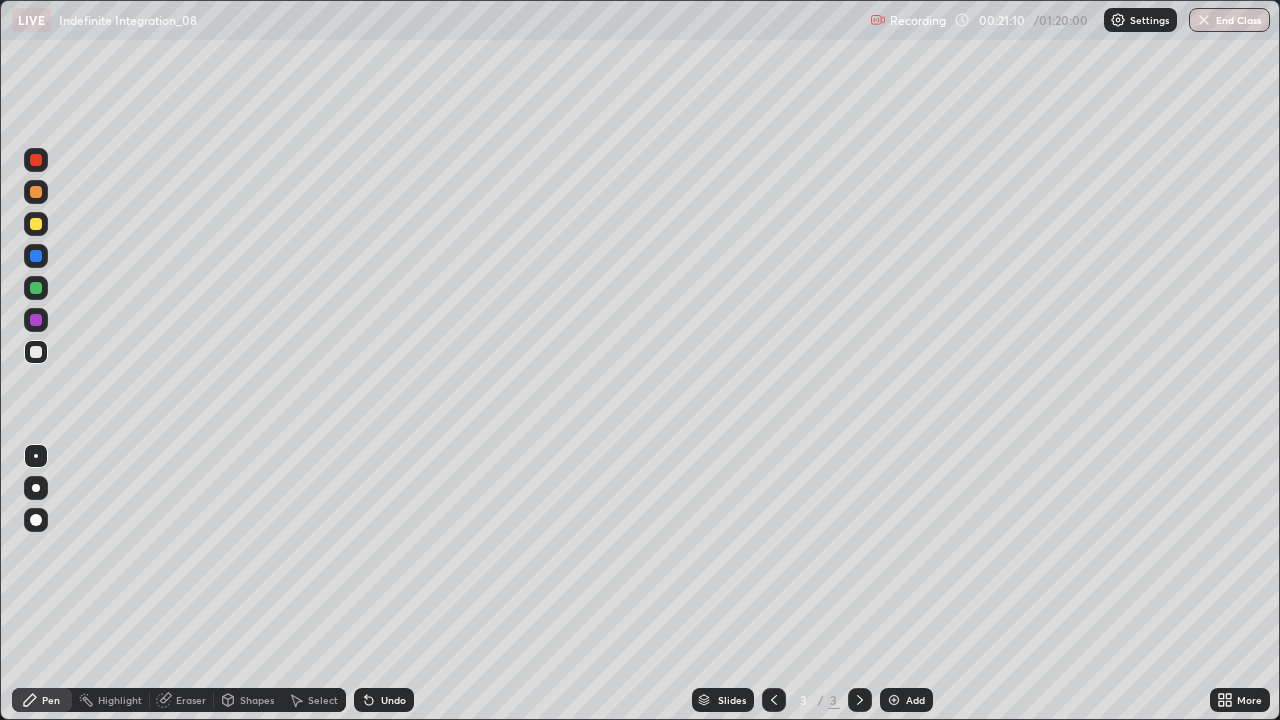 click on "Undo" at bounding box center (384, 700) 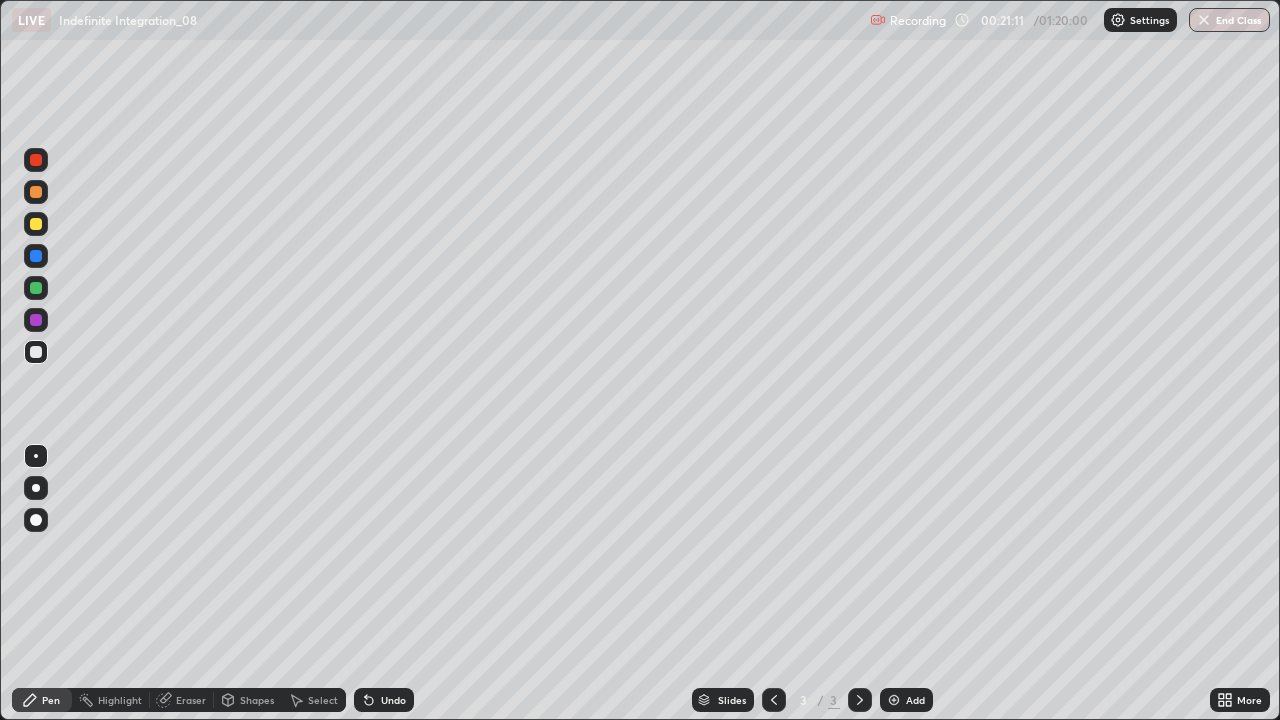 click on "Undo" at bounding box center (384, 700) 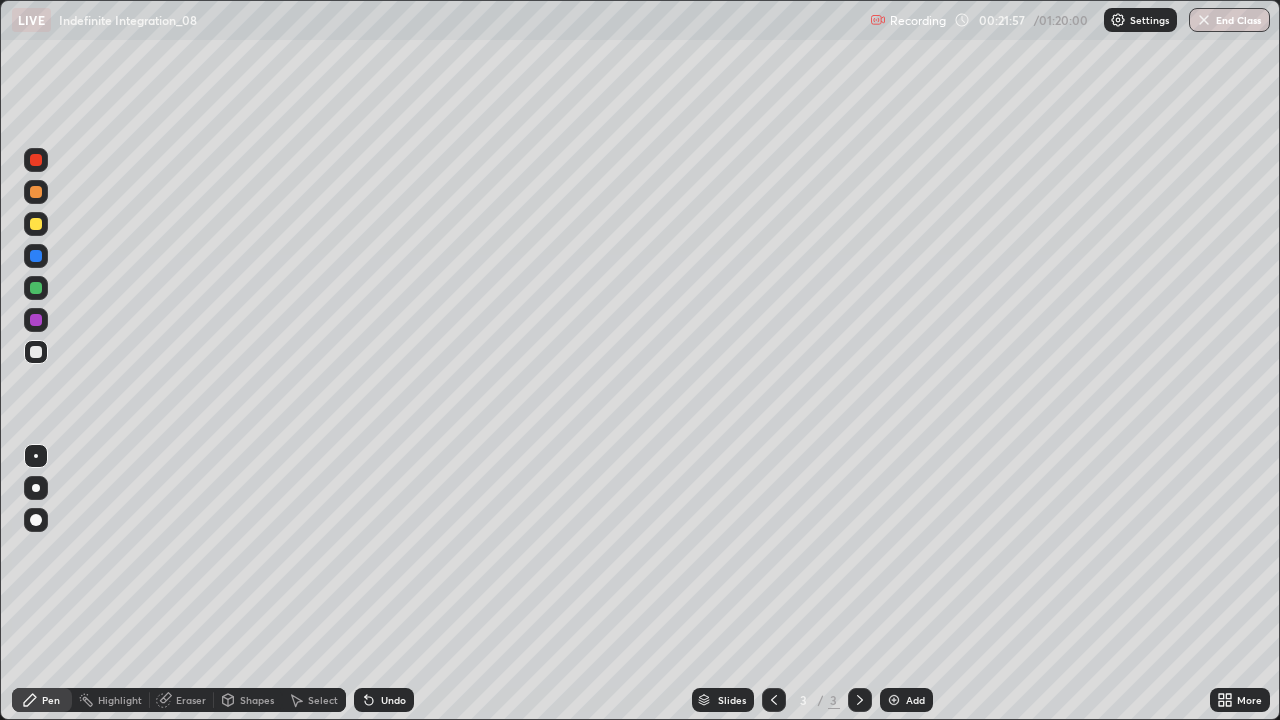 click at bounding box center (36, 288) 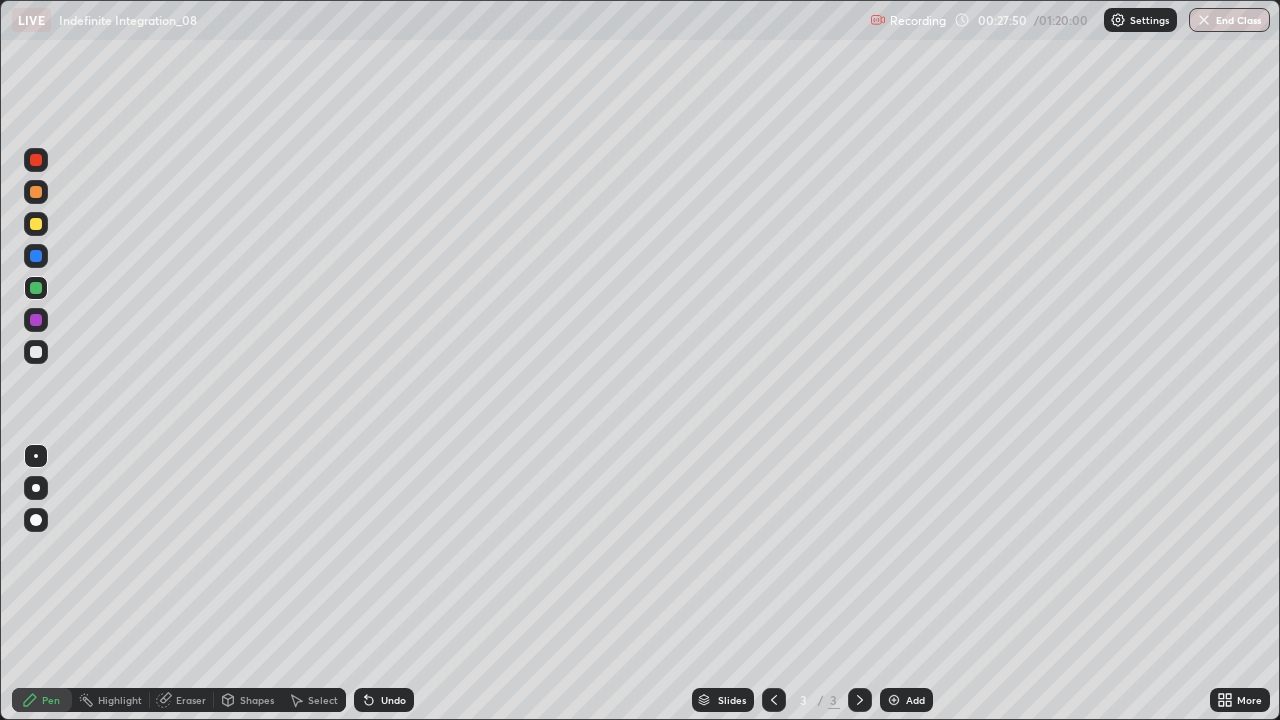 click at bounding box center [894, 700] 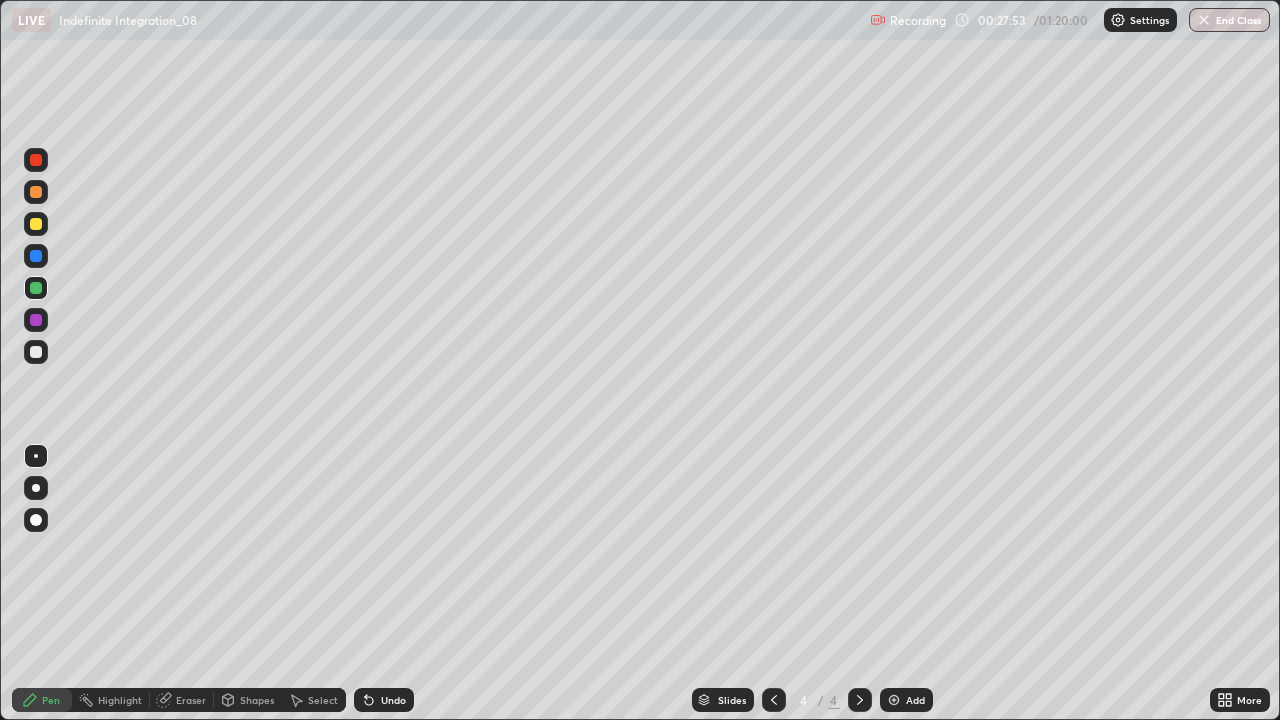 click 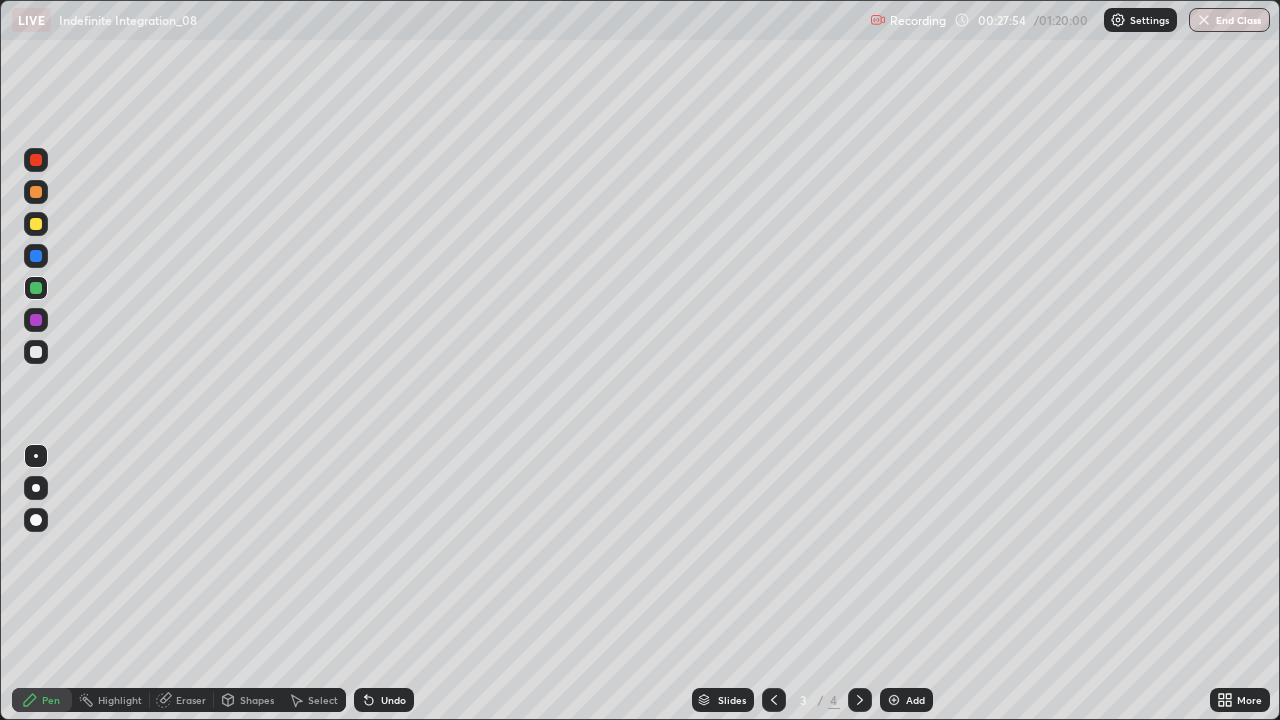 click at bounding box center (860, 700) 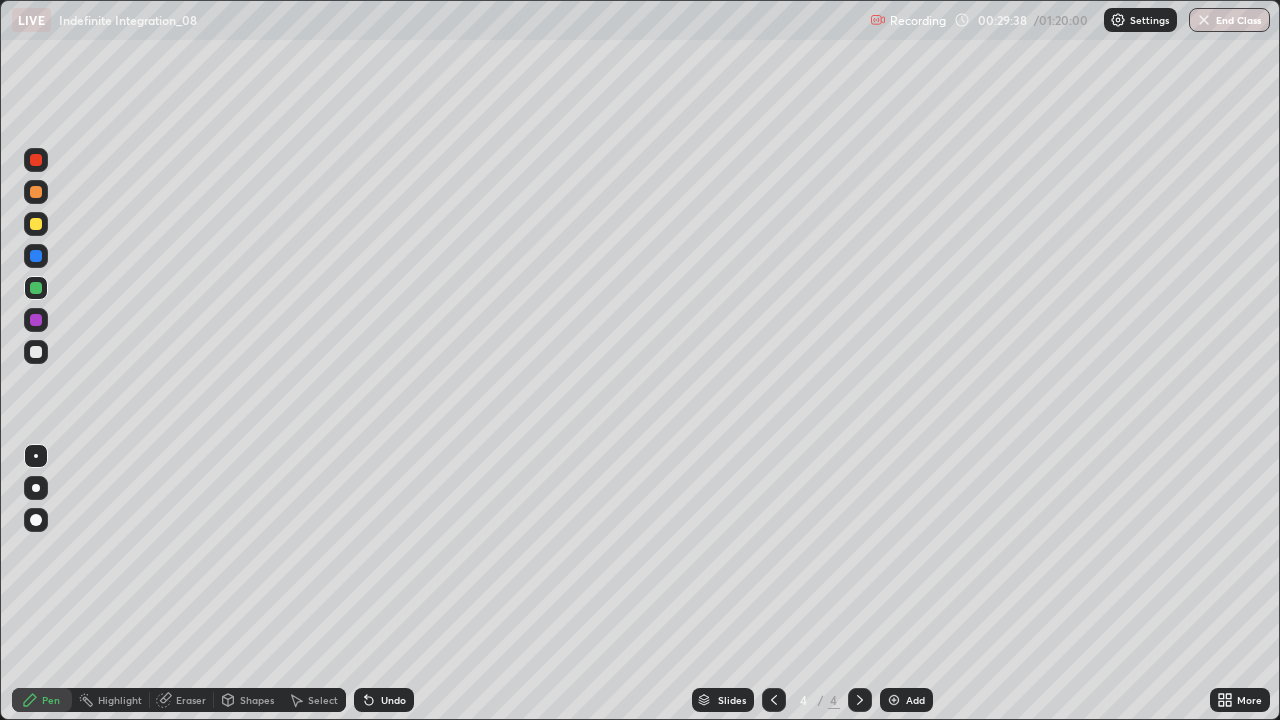 click on "Undo" at bounding box center [393, 700] 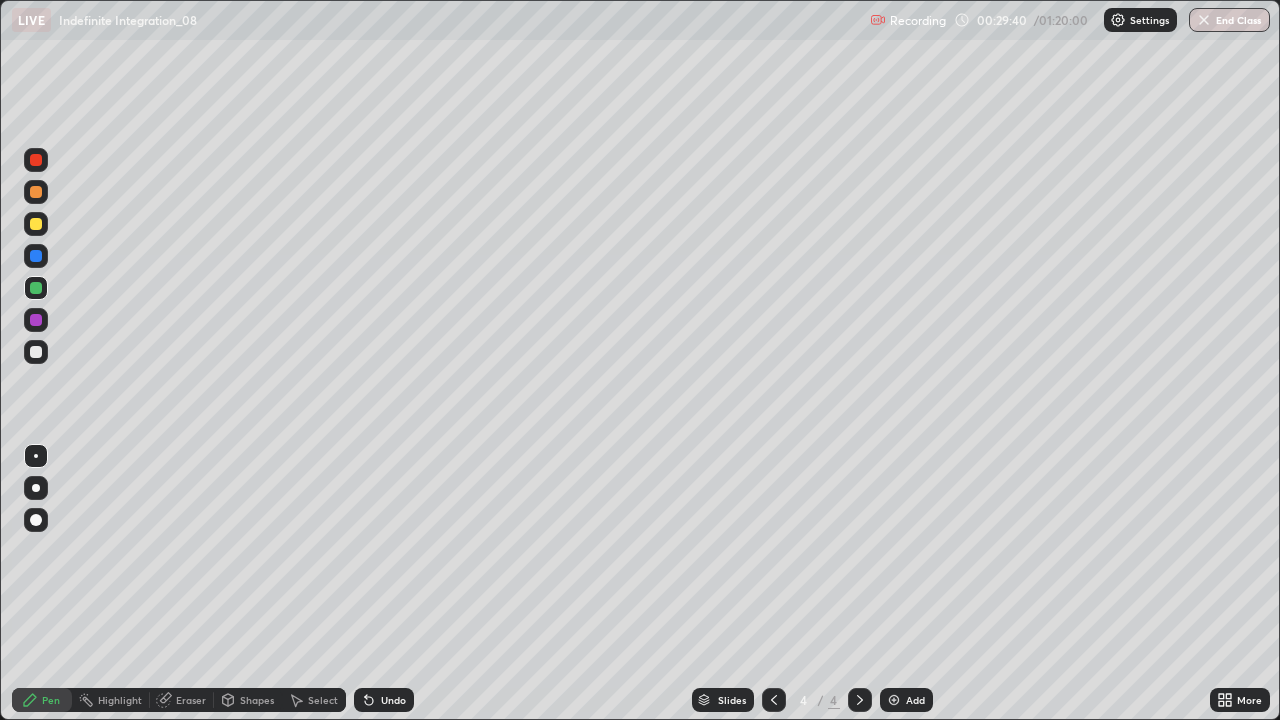 click on "Undo" at bounding box center (393, 700) 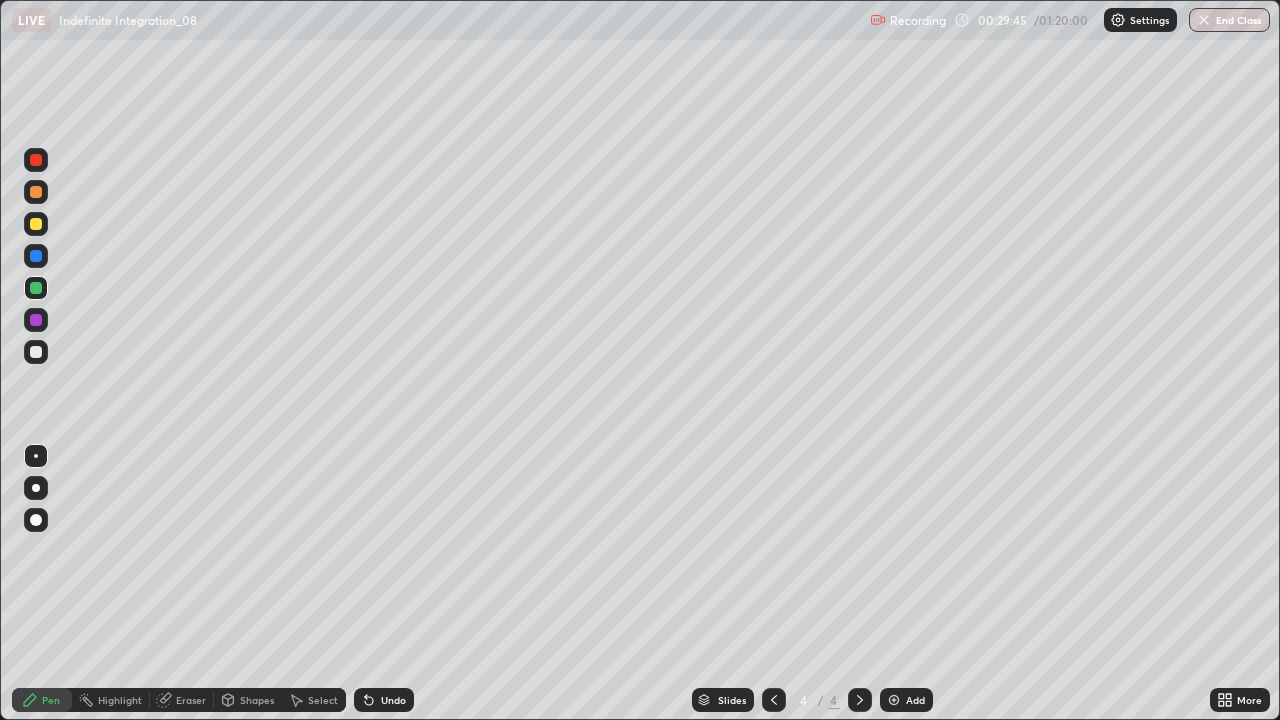 click at bounding box center [36, 224] 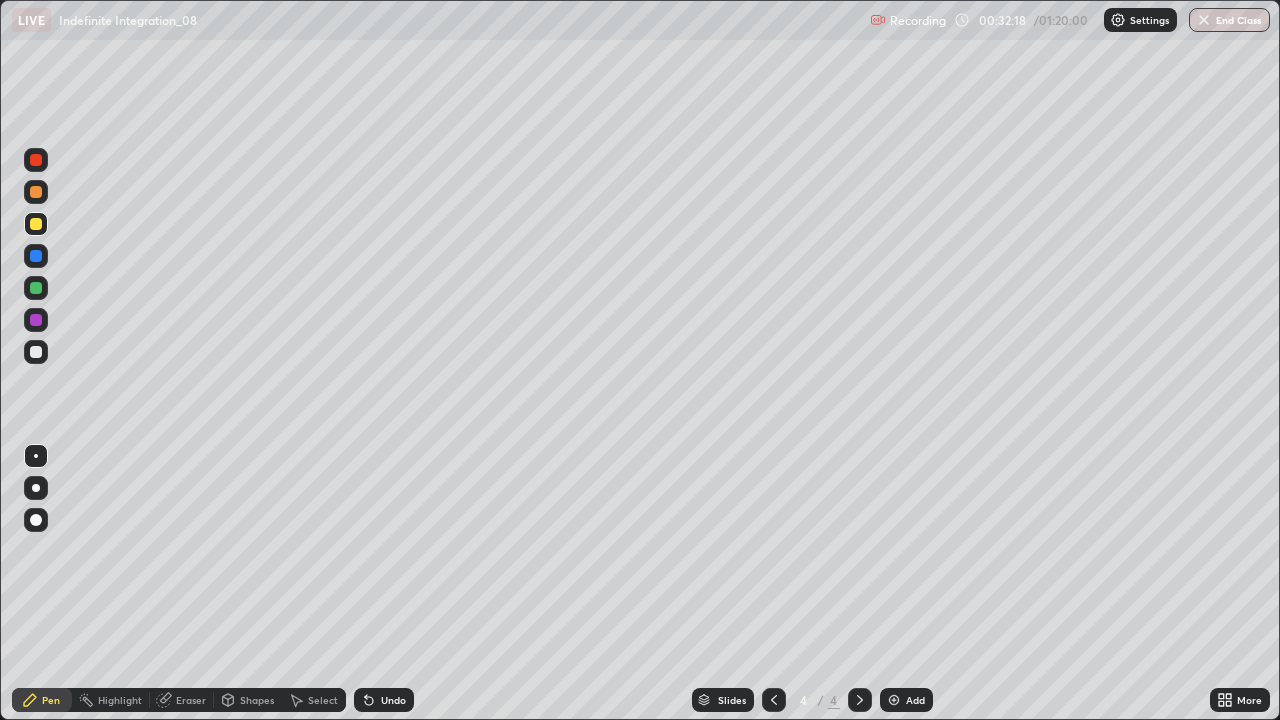 click on "Select" at bounding box center [323, 700] 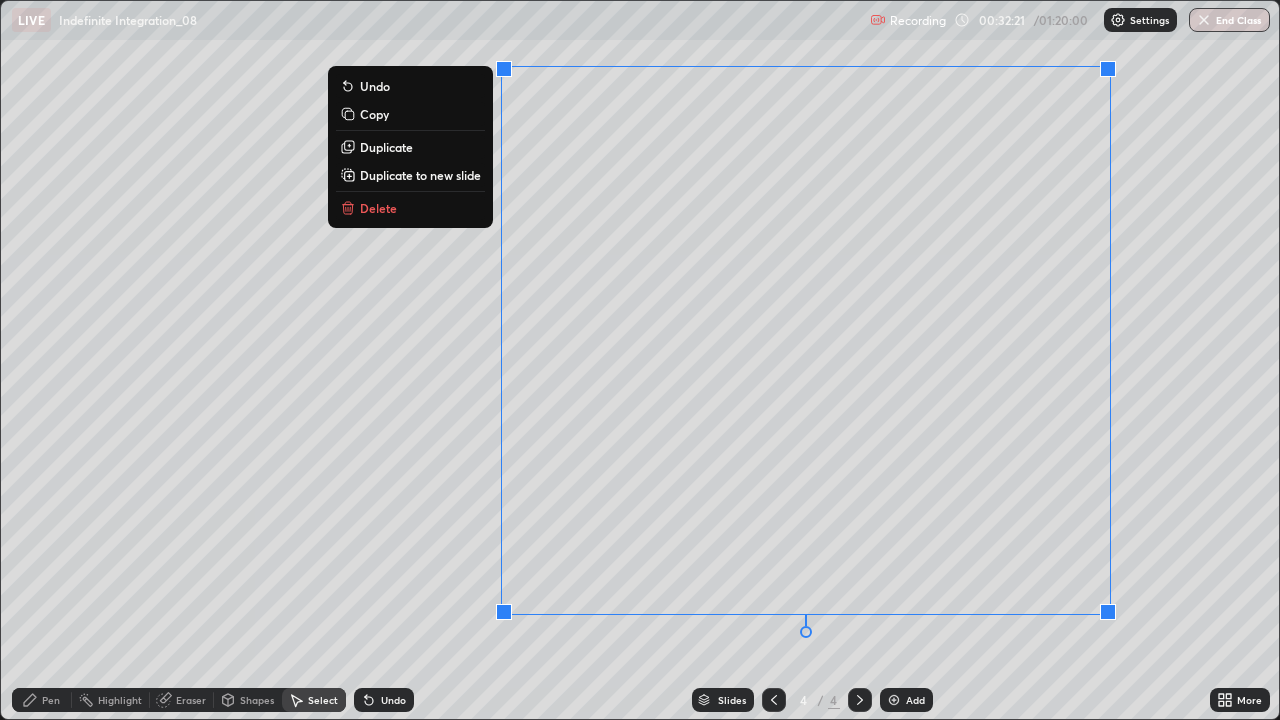 click on "Delete" at bounding box center (410, 208) 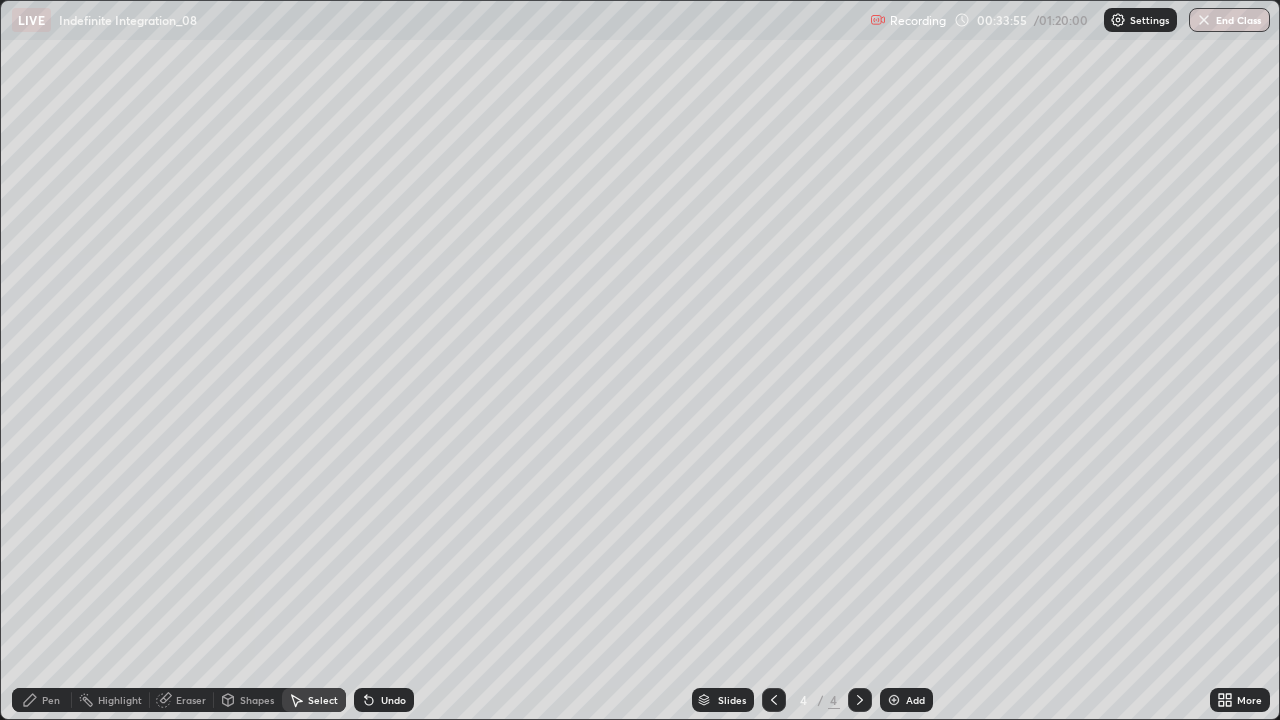 click on "Pen" at bounding box center [42, 700] 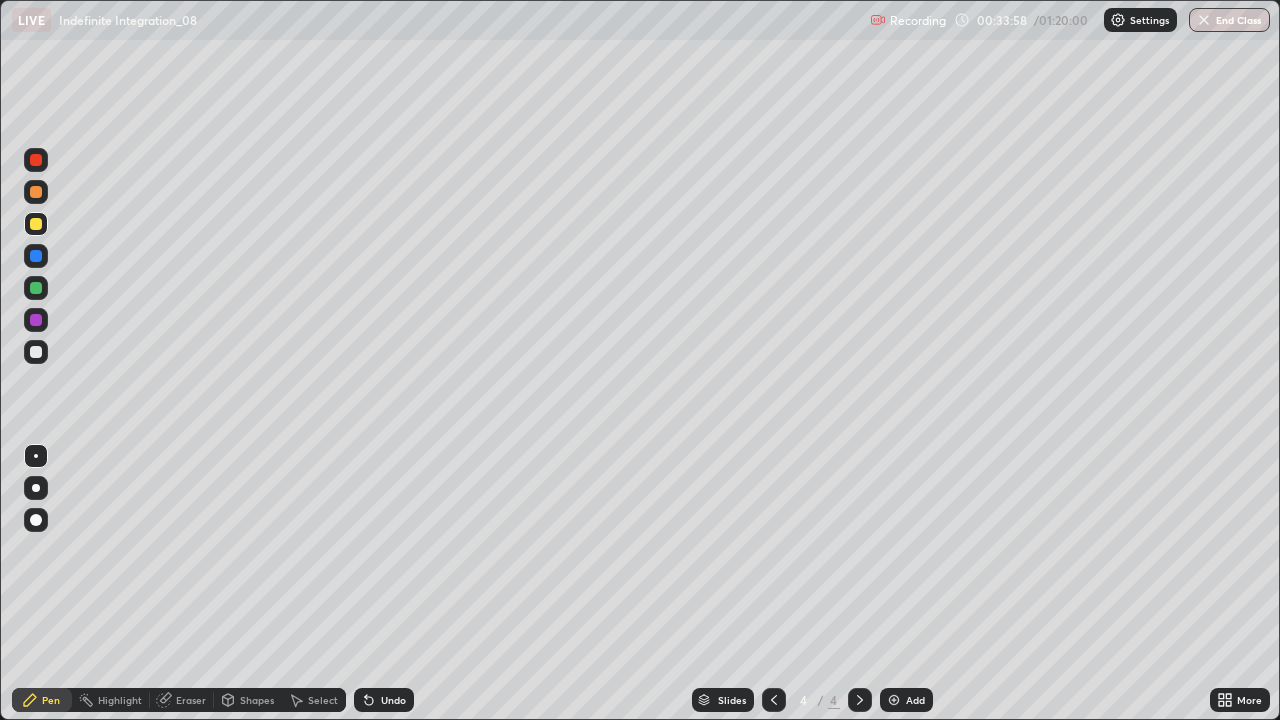 click at bounding box center [36, 192] 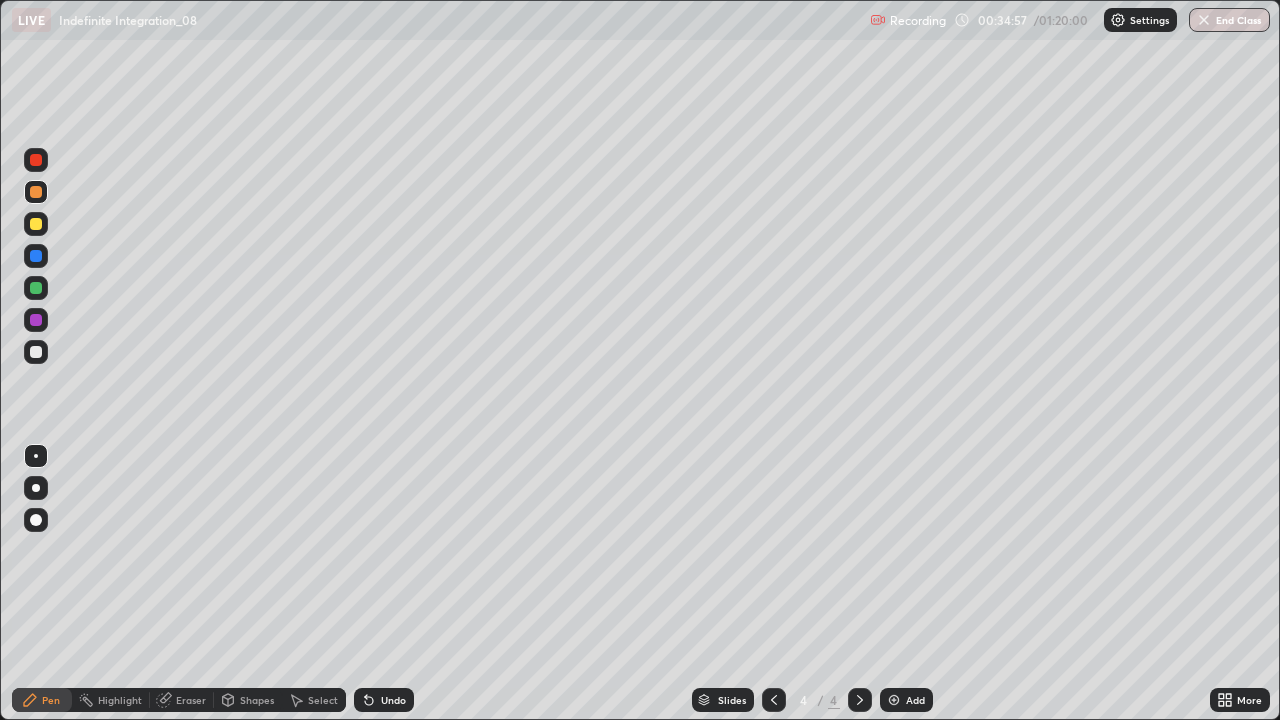 click on "Select" at bounding box center [323, 700] 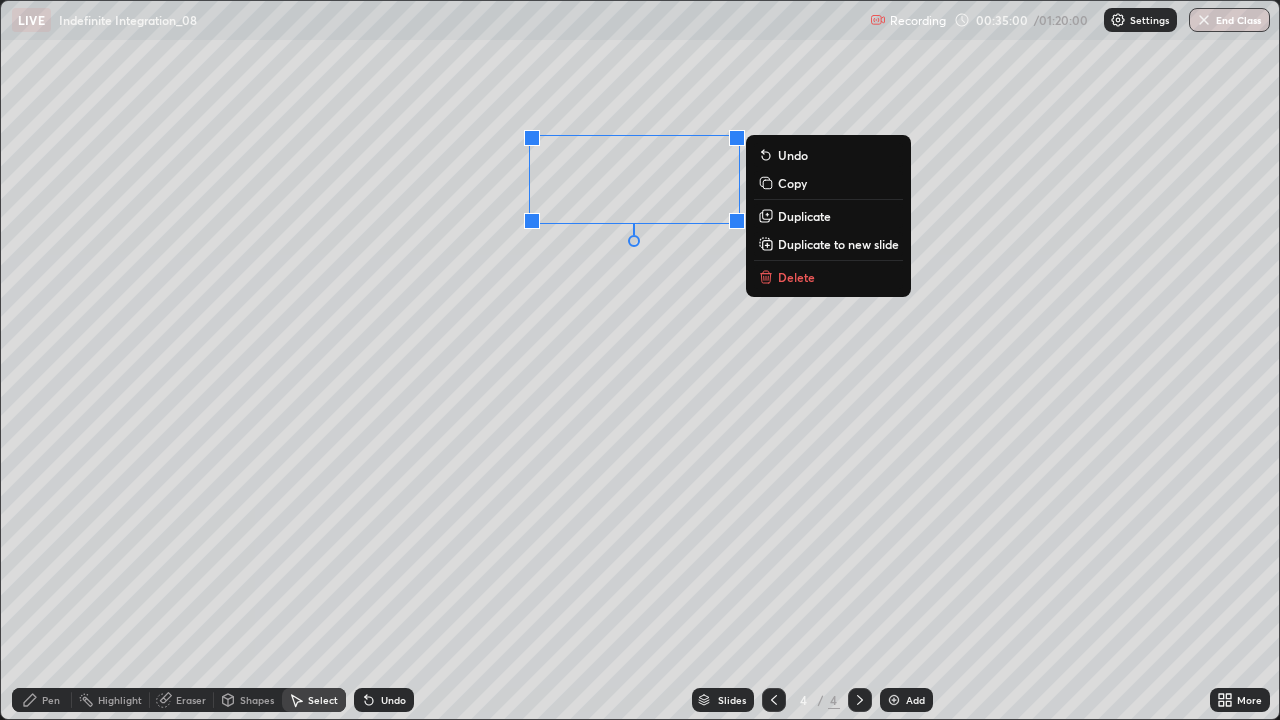 click on "Delete" at bounding box center (828, 277) 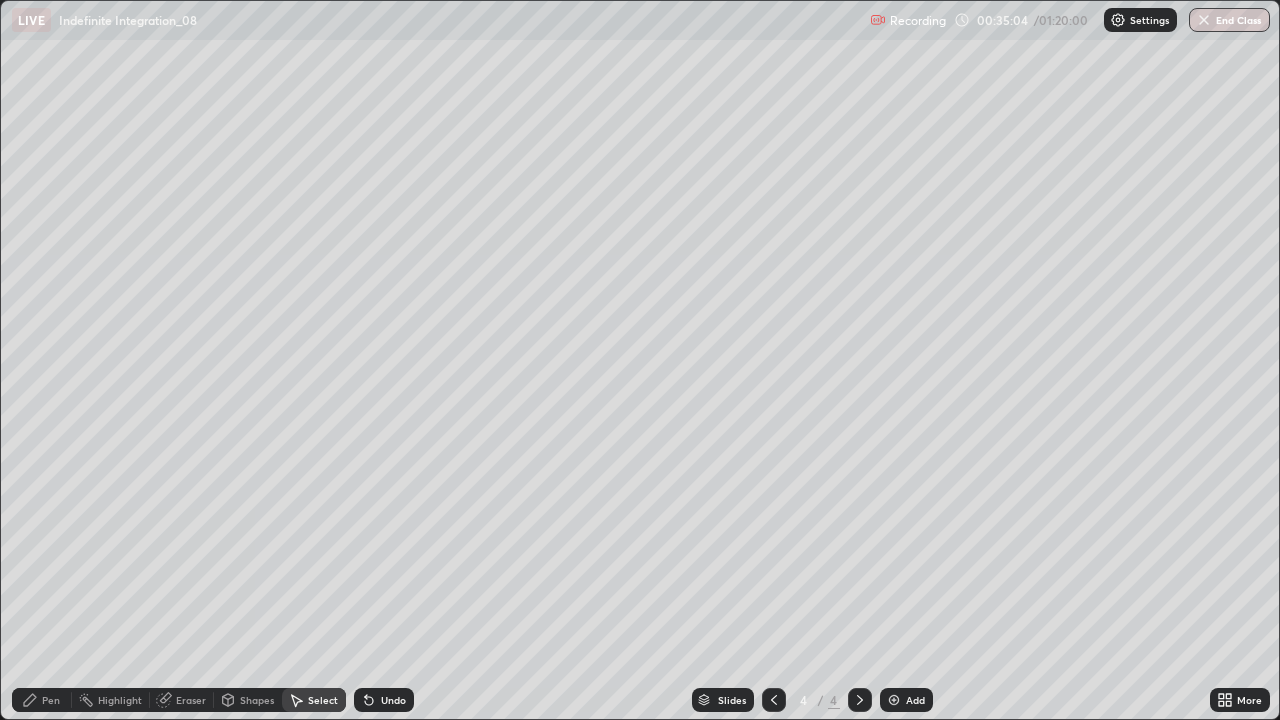 click on "Pen" at bounding box center (51, 700) 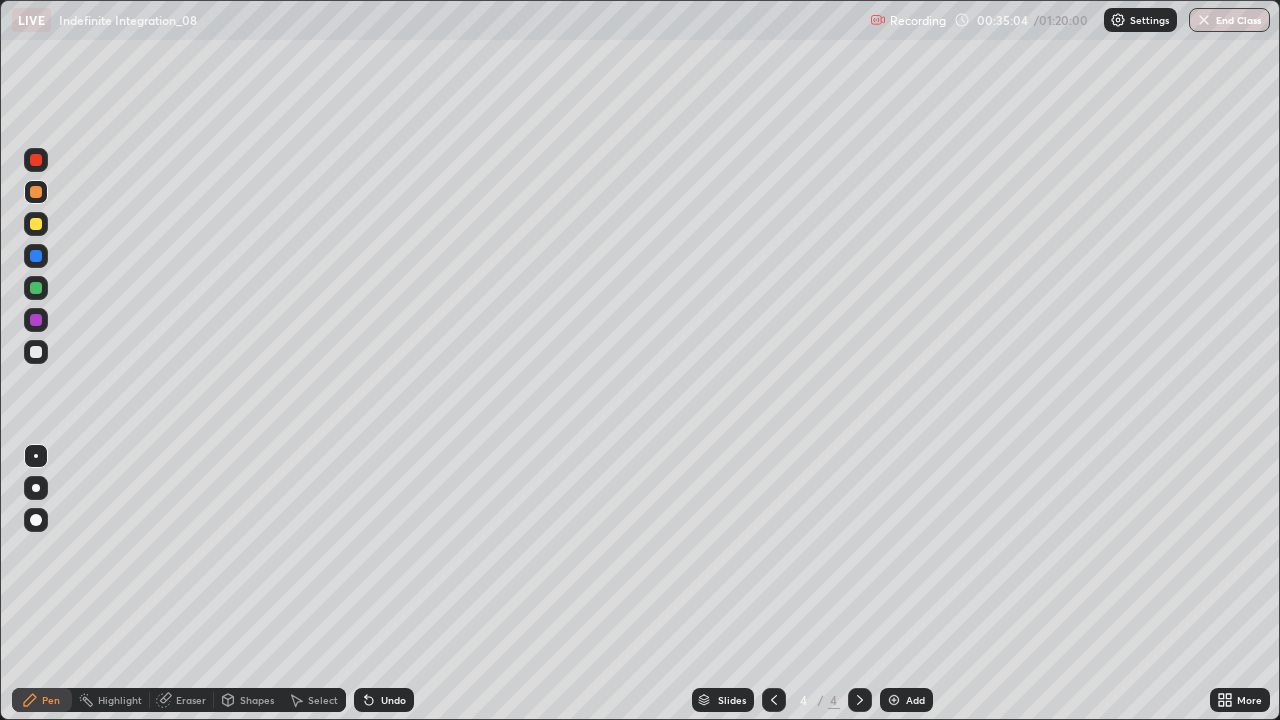 click at bounding box center [36, 288] 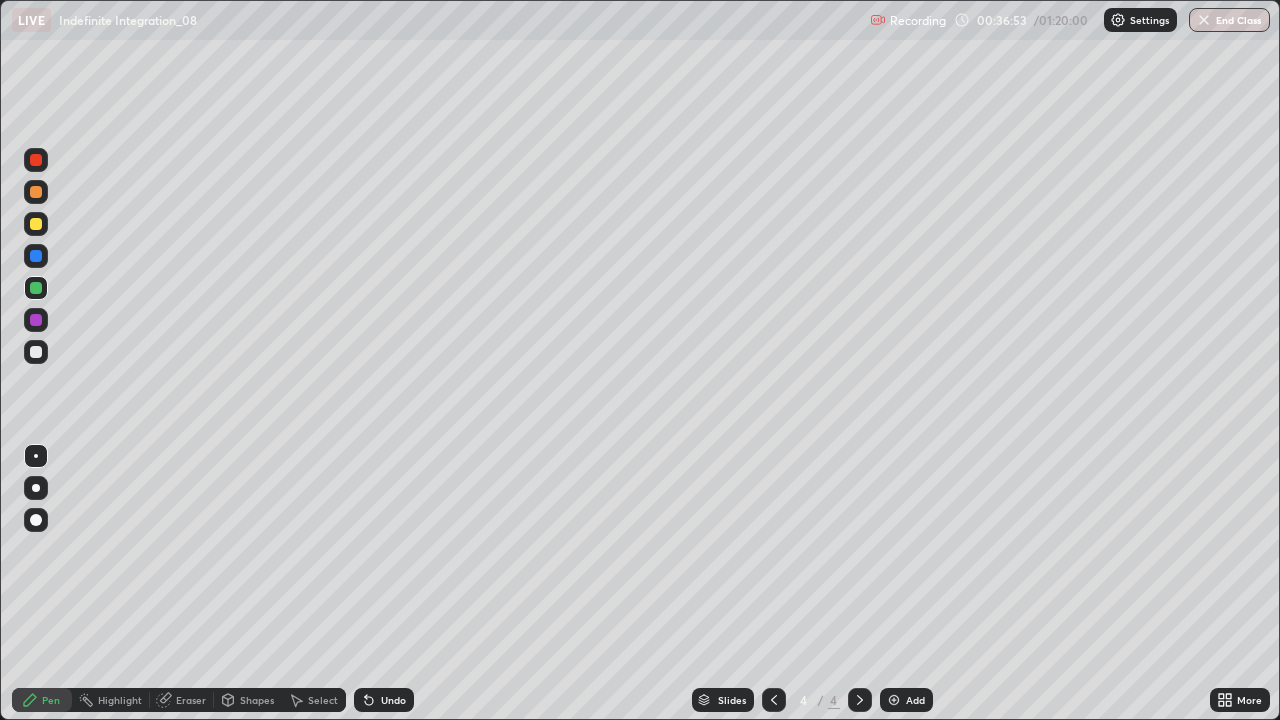 click at bounding box center [36, 224] 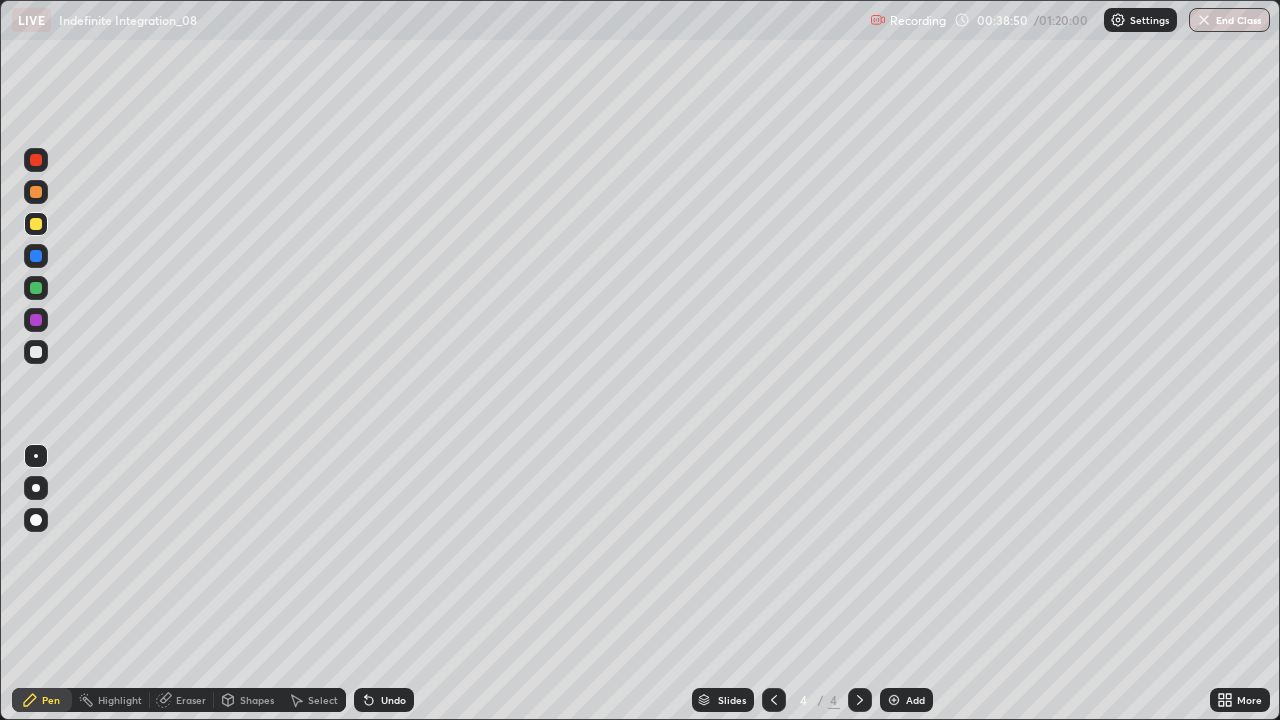 click on "Select" at bounding box center [323, 700] 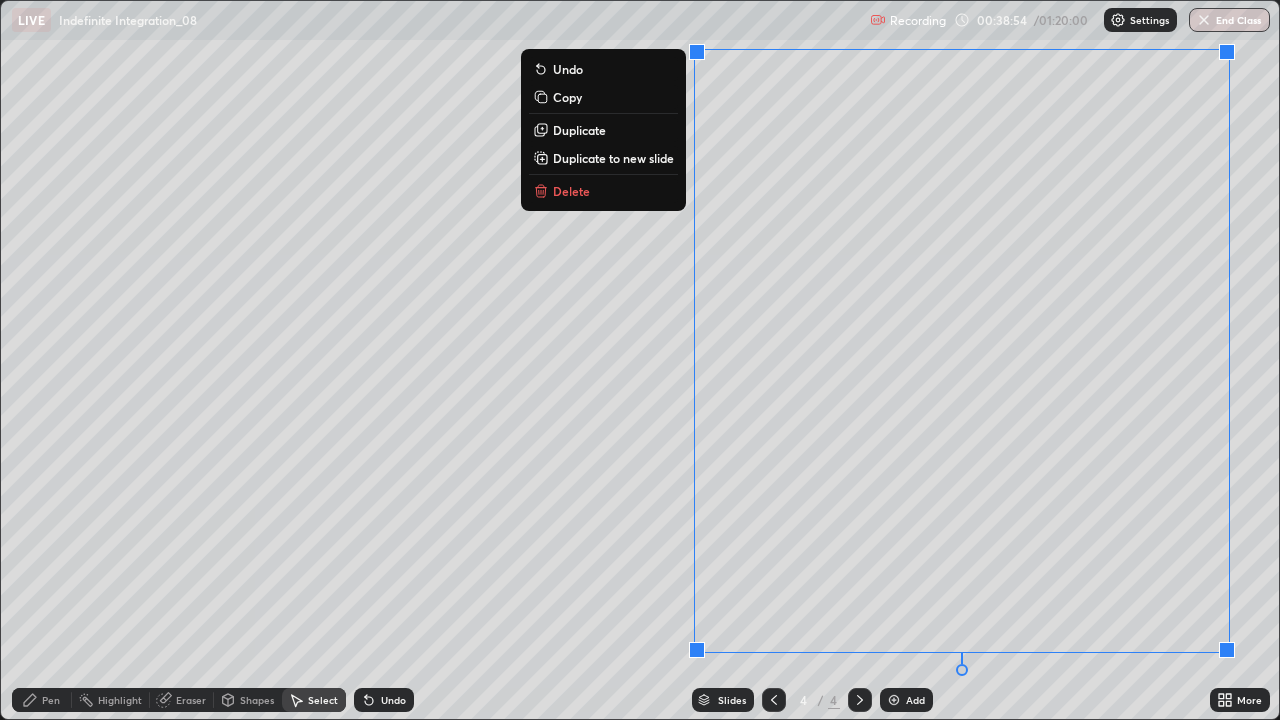 click on "Delete" at bounding box center (571, 191) 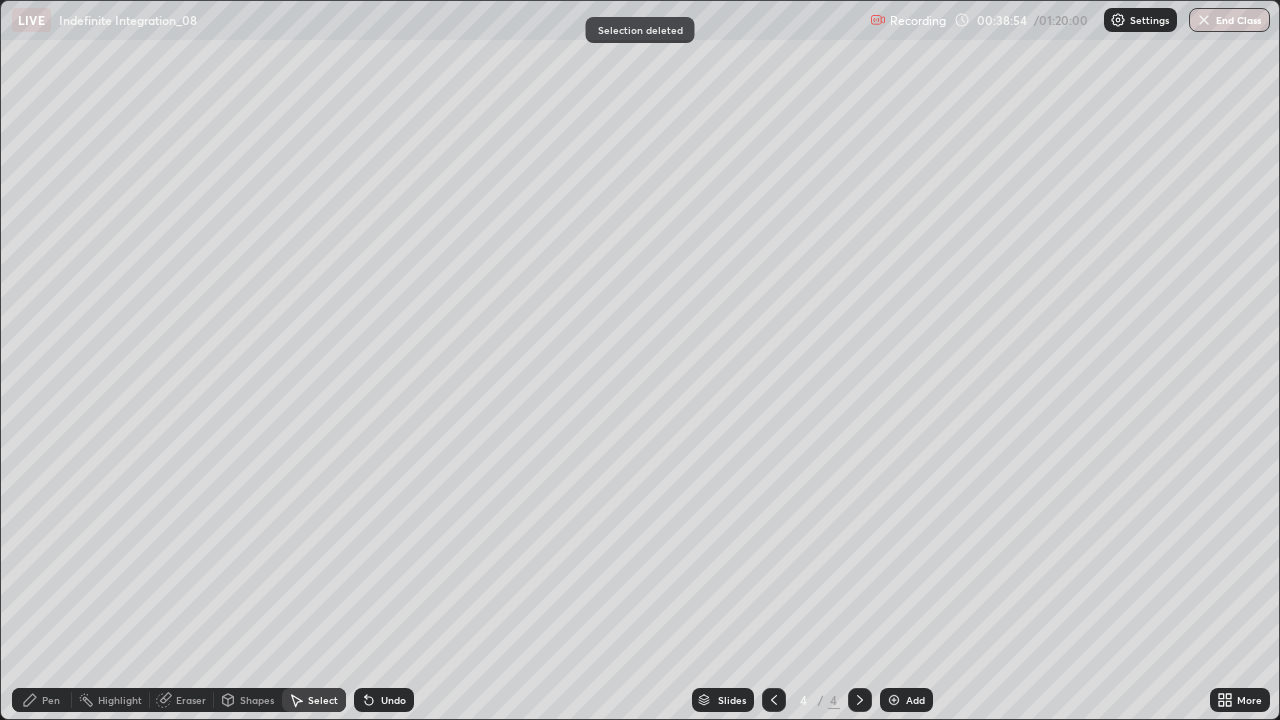 click on "Pen" at bounding box center (51, 700) 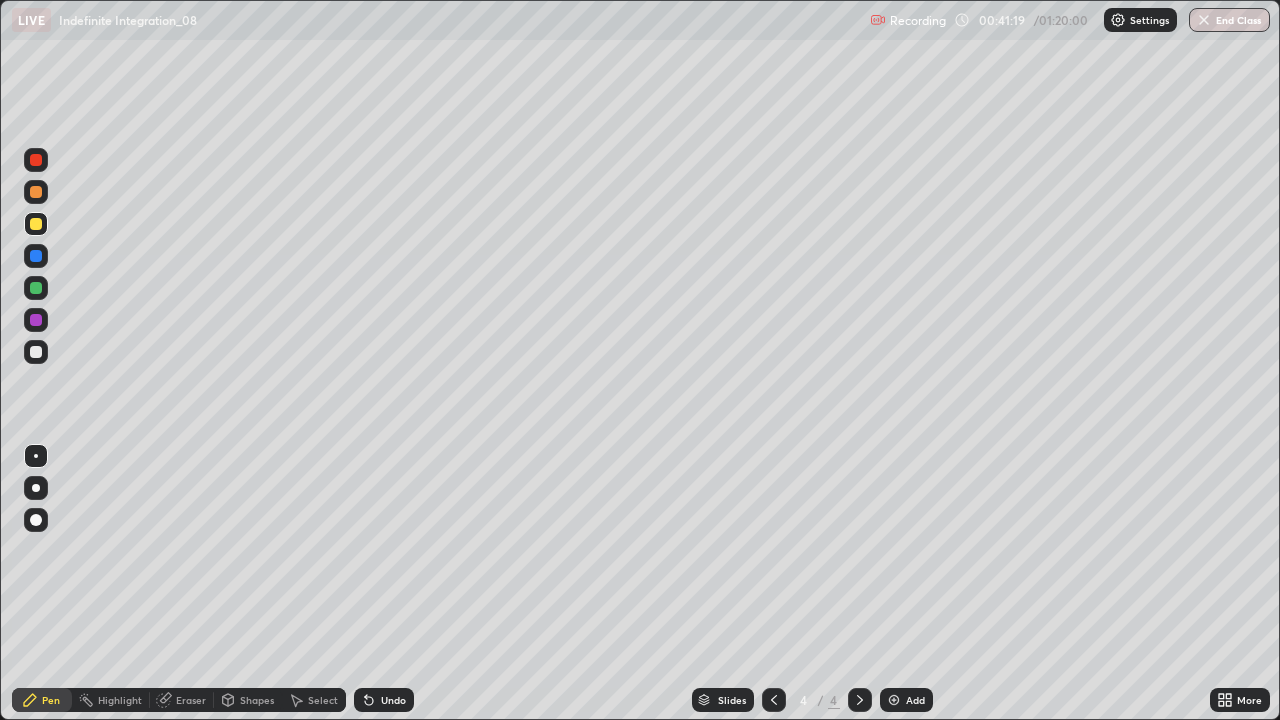 click at bounding box center (36, 192) 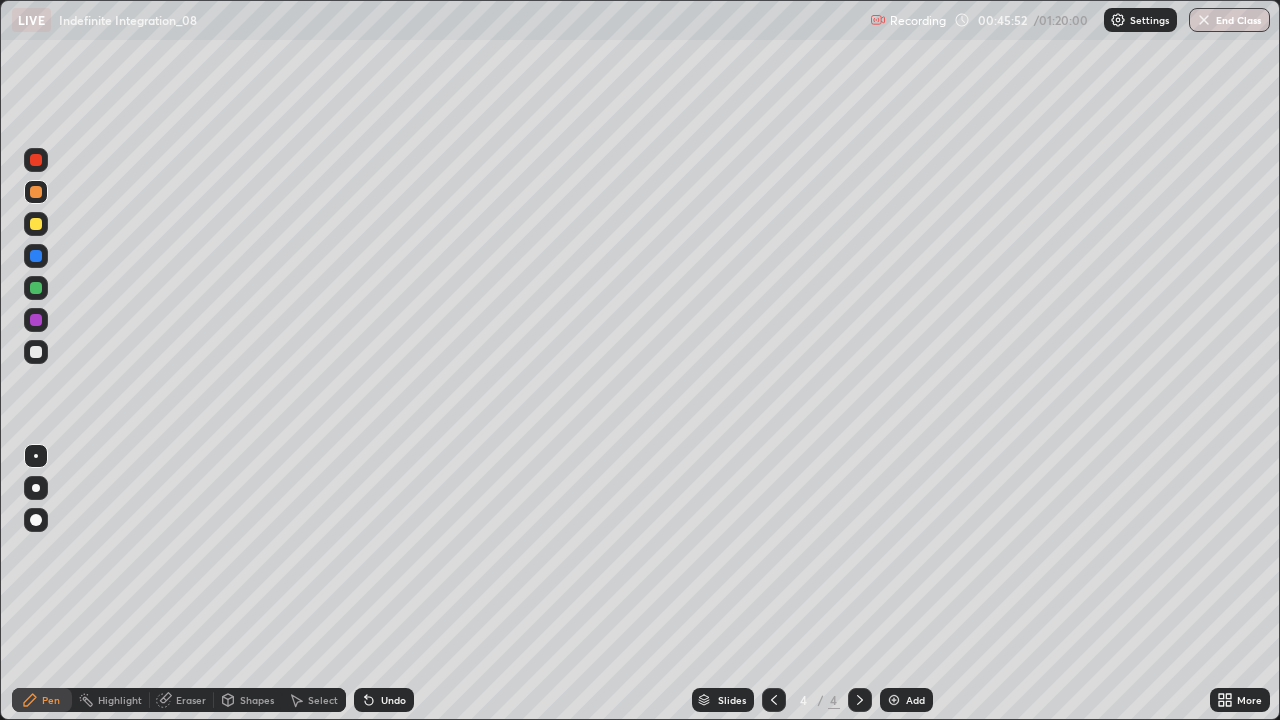 click at bounding box center (36, 224) 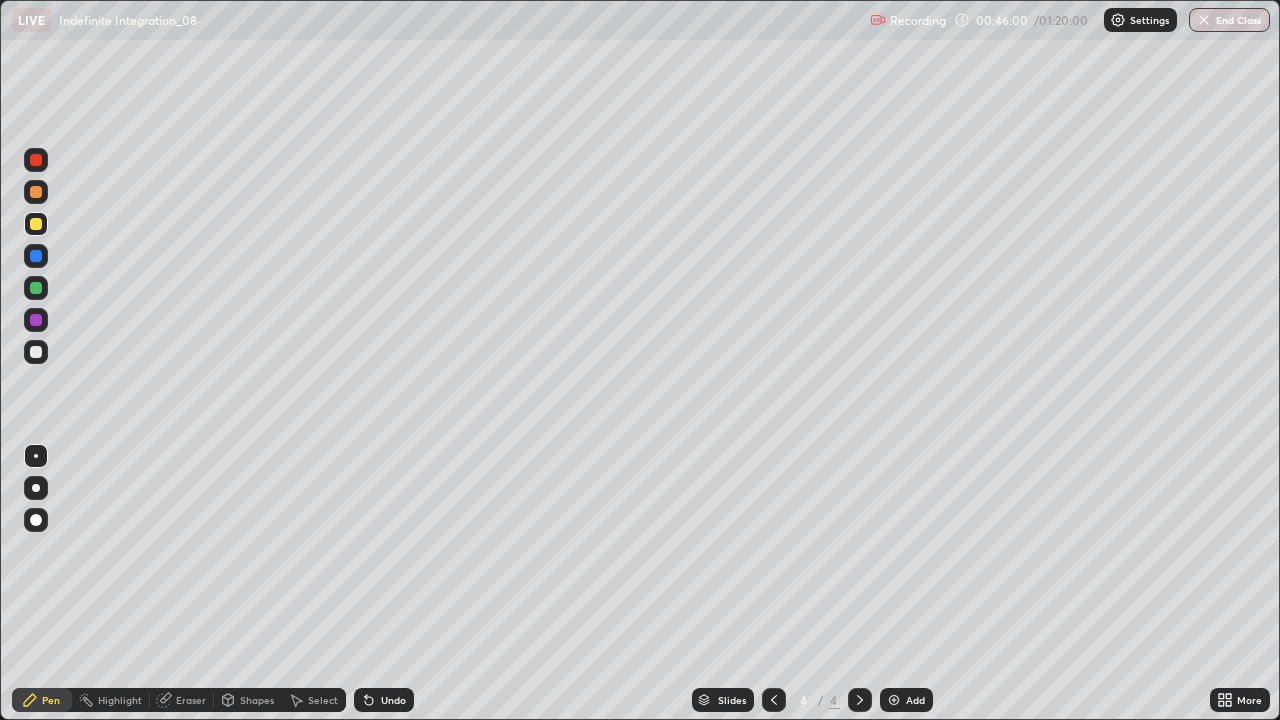 click on "Add" at bounding box center [915, 700] 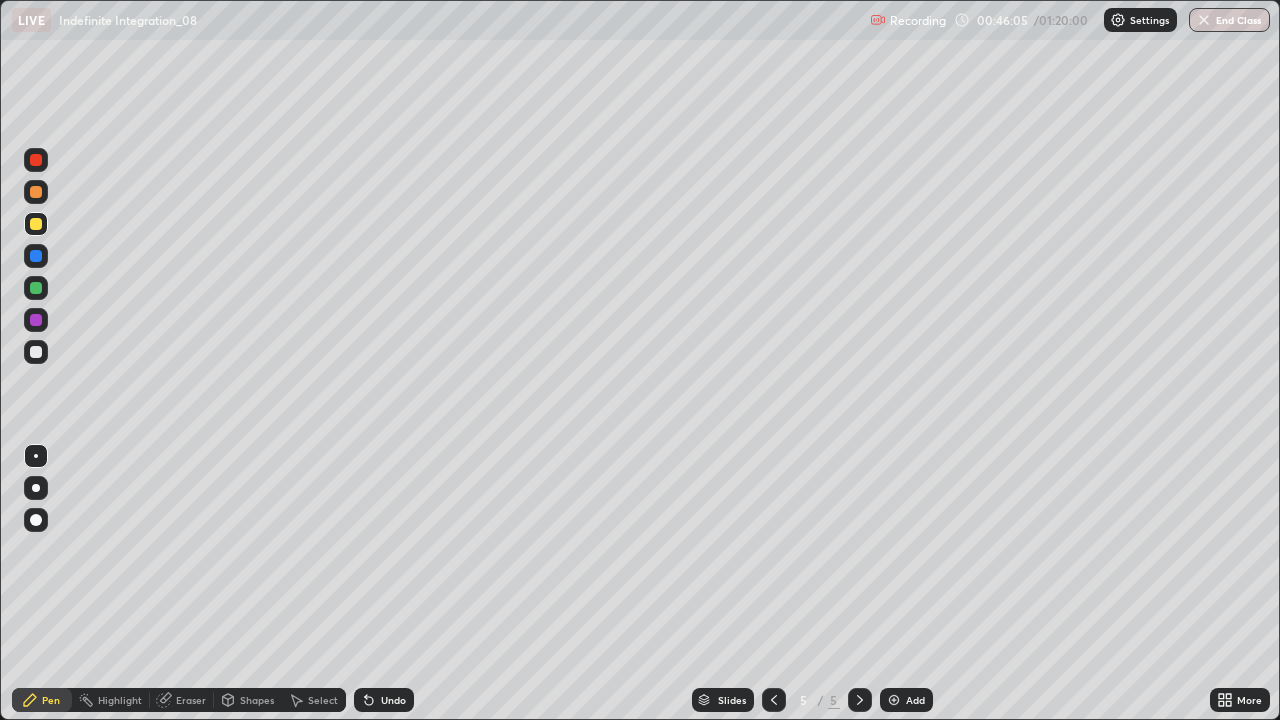 click at bounding box center [36, 256] 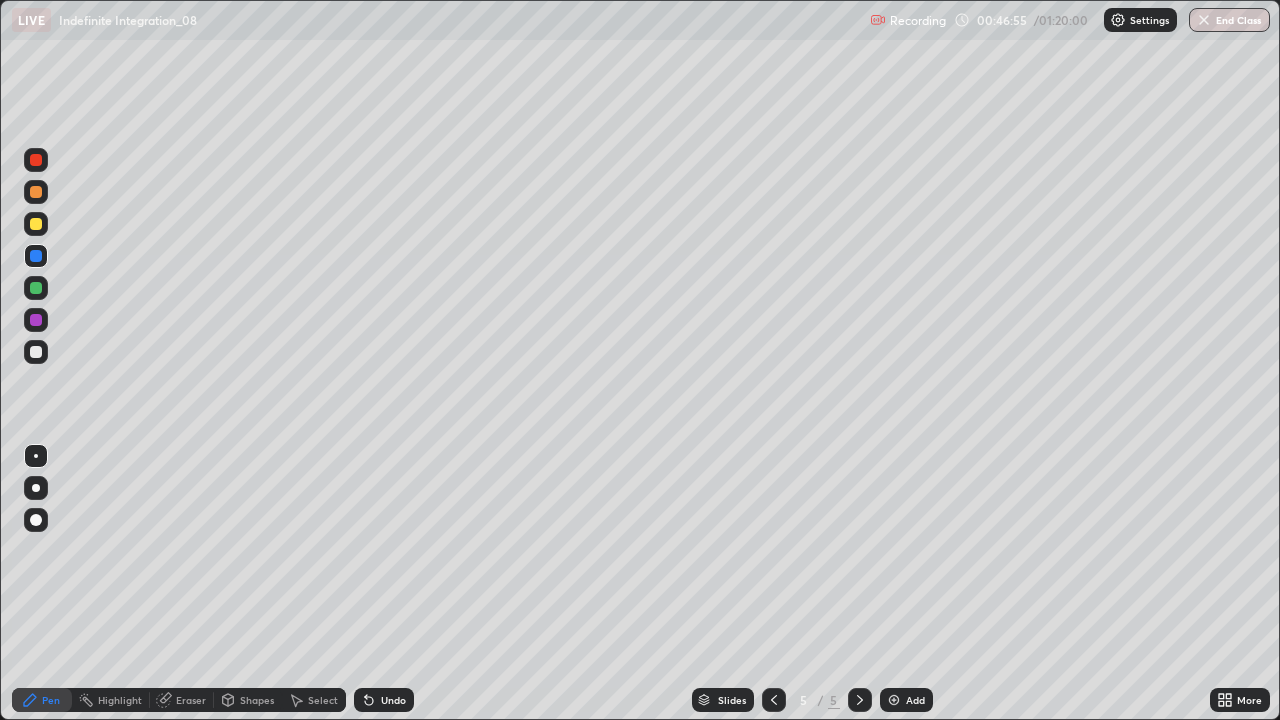 click at bounding box center [36, 224] 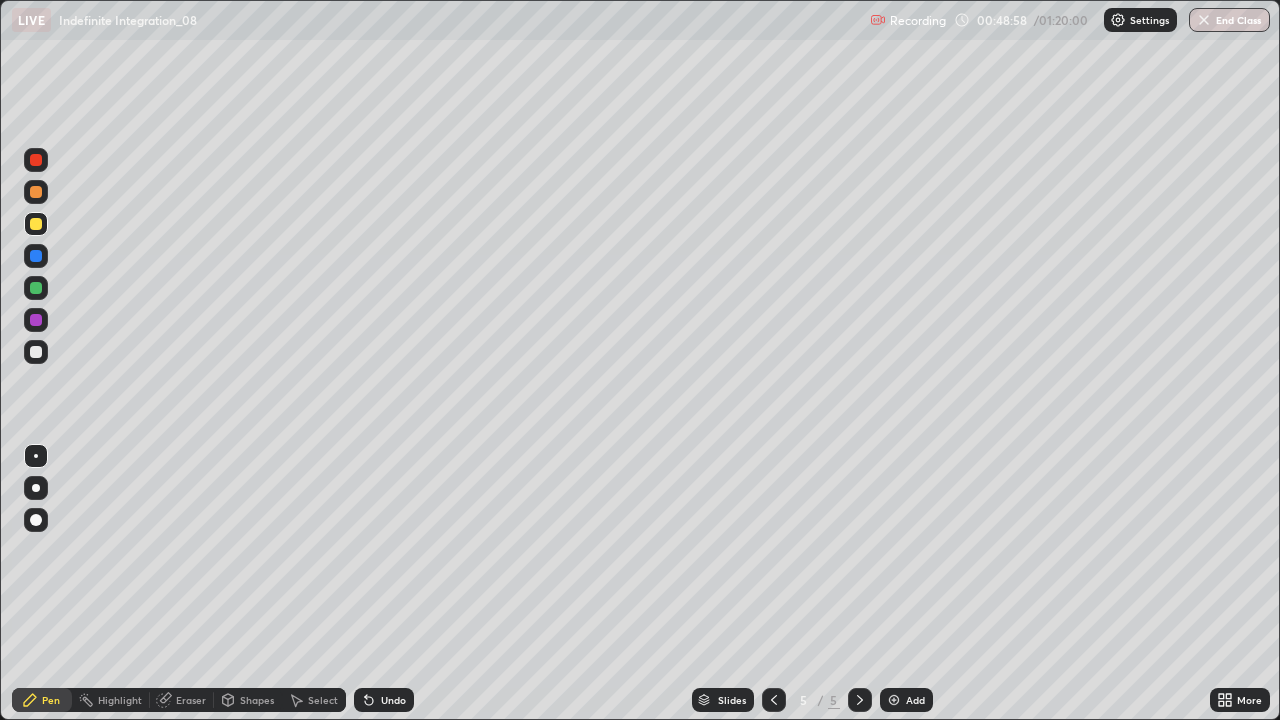 click at bounding box center [36, 352] 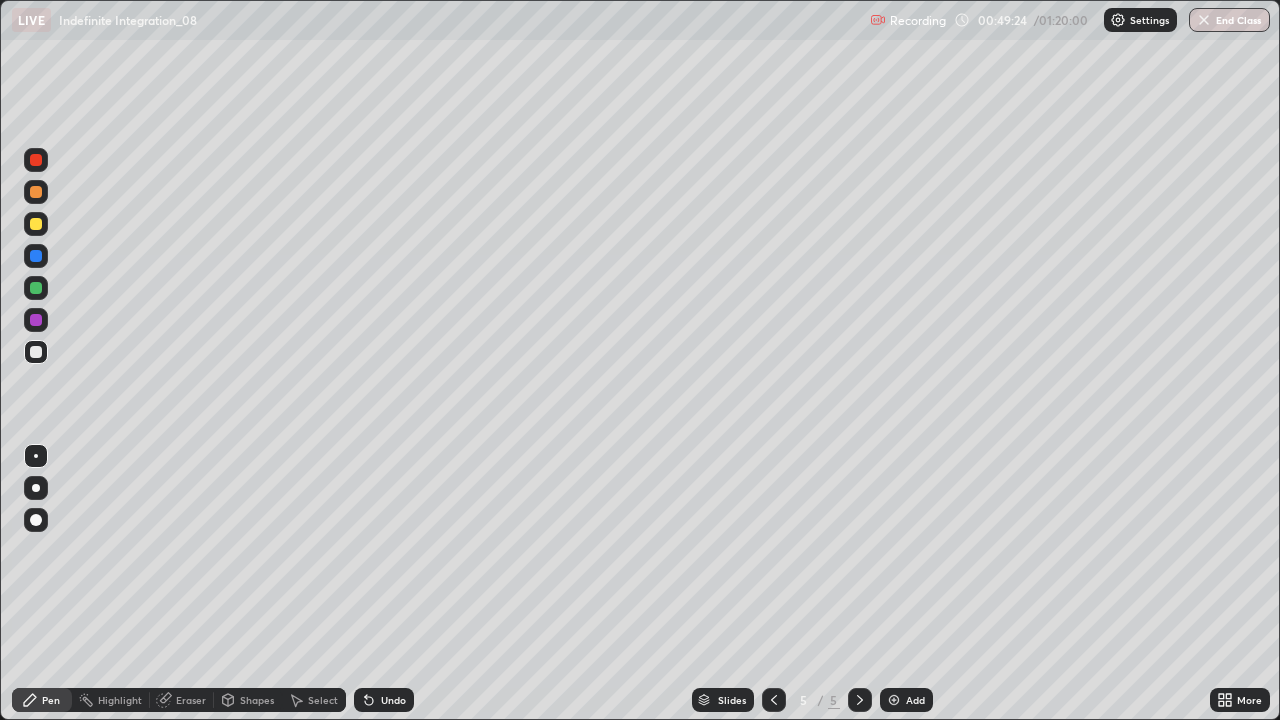 click on "Undo" at bounding box center [384, 700] 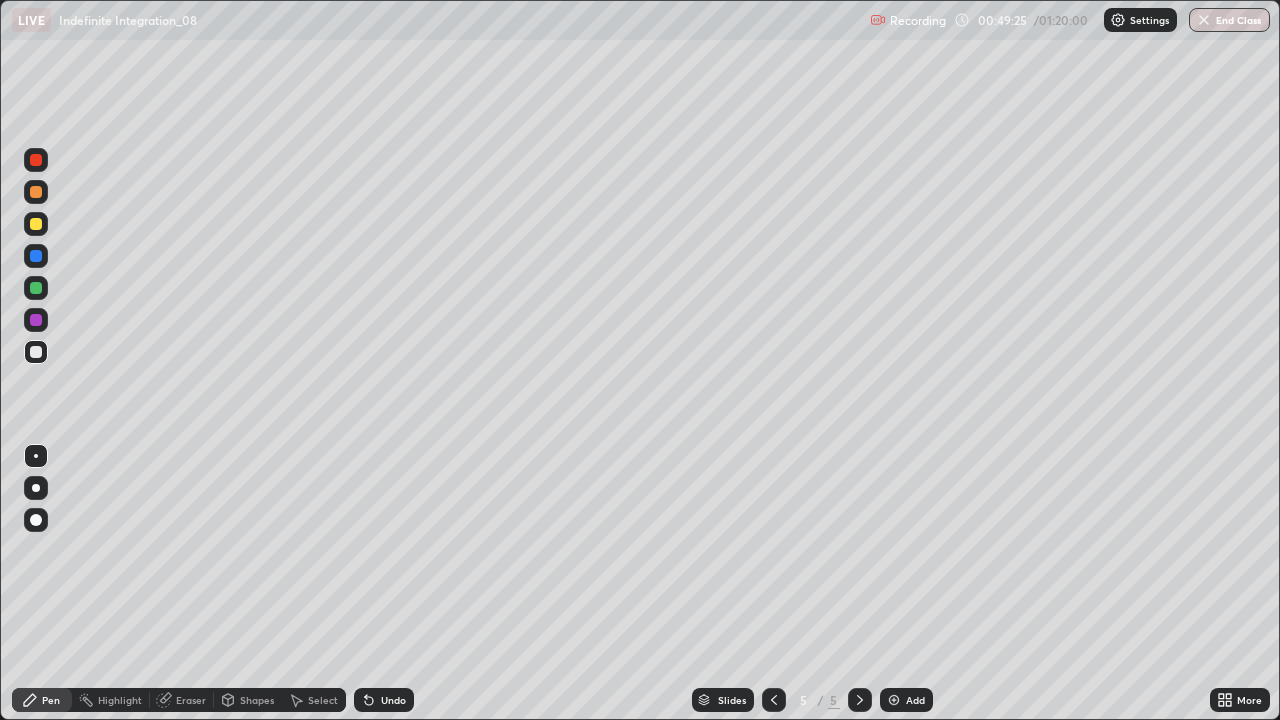 click on "Undo" at bounding box center [393, 700] 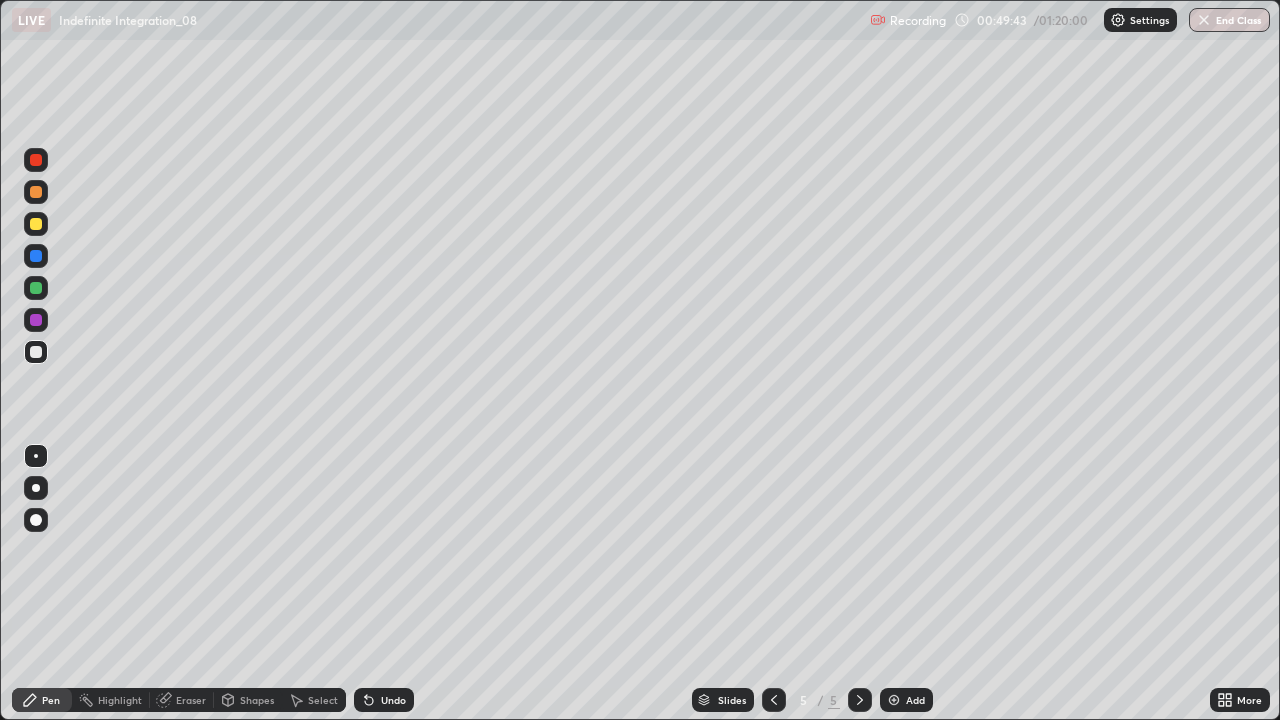 click at bounding box center [36, 224] 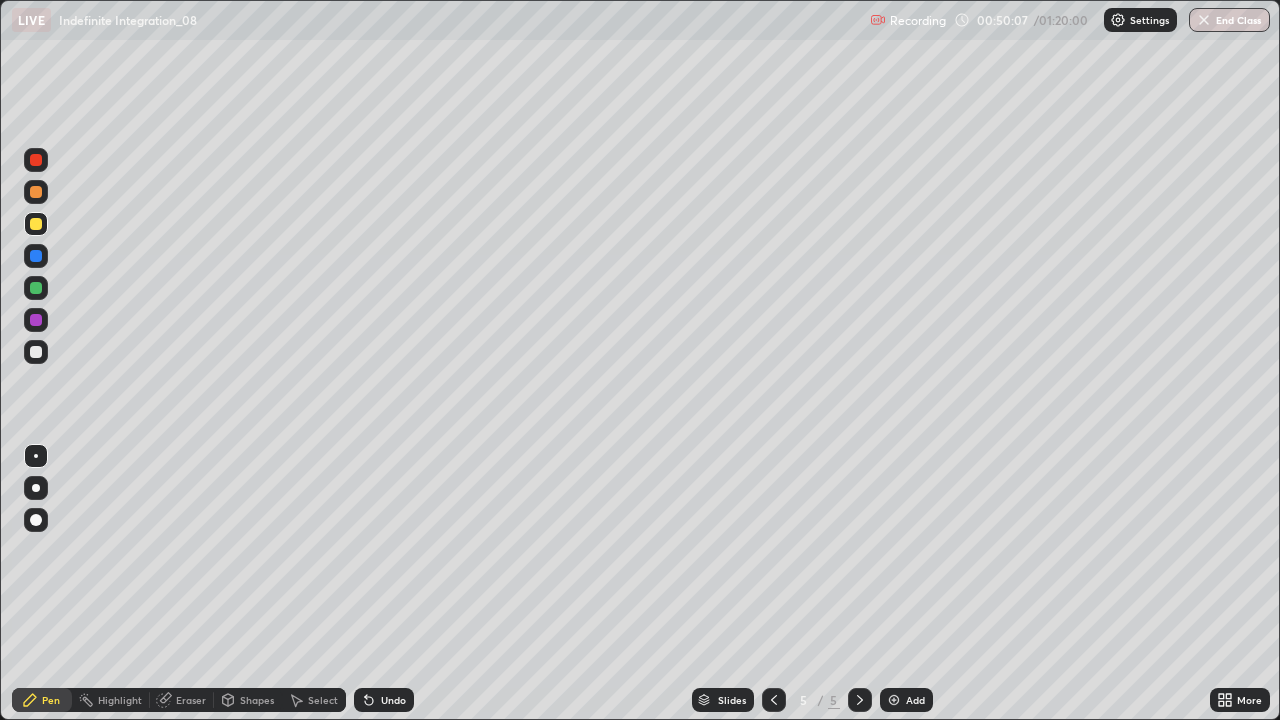 click on "Undo" at bounding box center (384, 700) 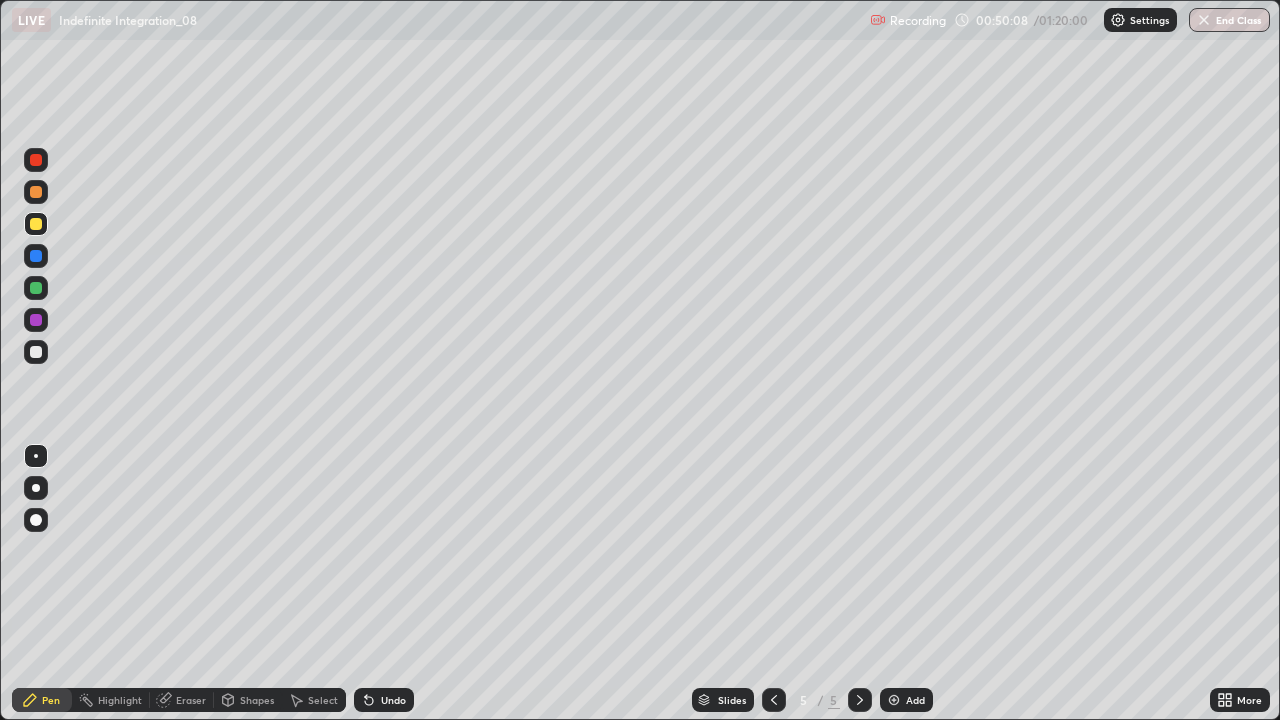 click on "Undo" at bounding box center (384, 700) 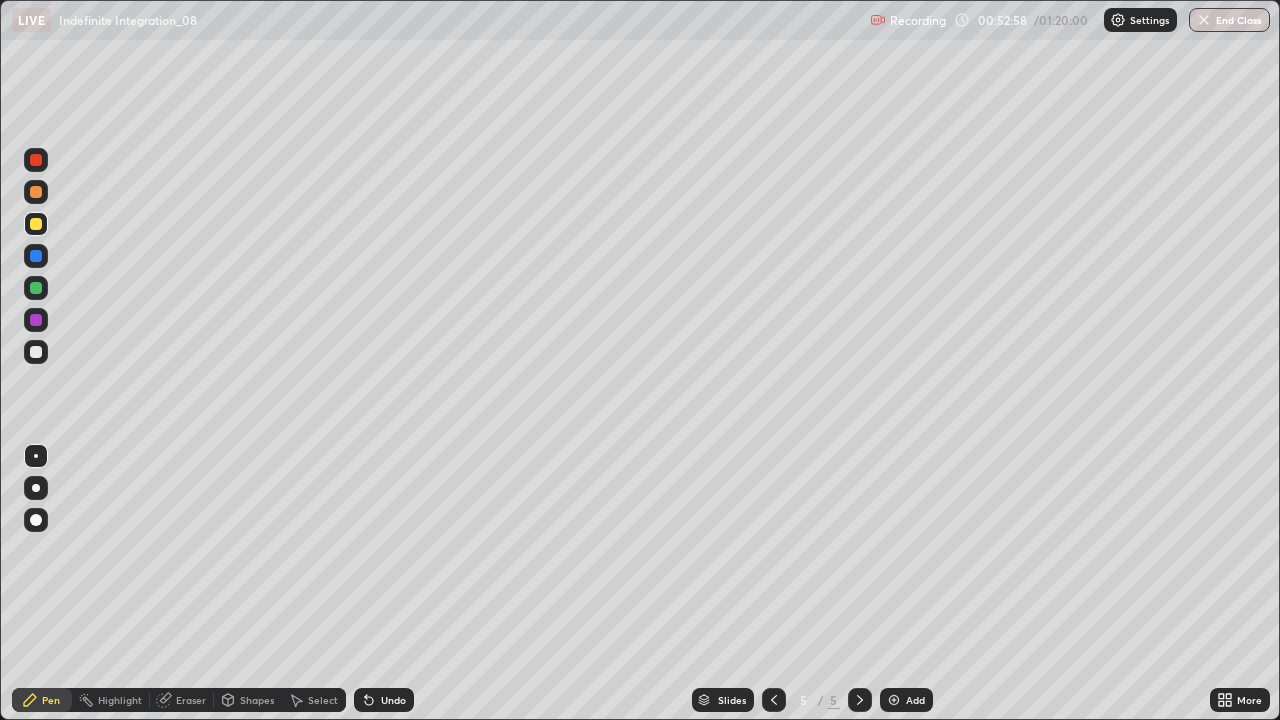 click on "Add" at bounding box center (906, 700) 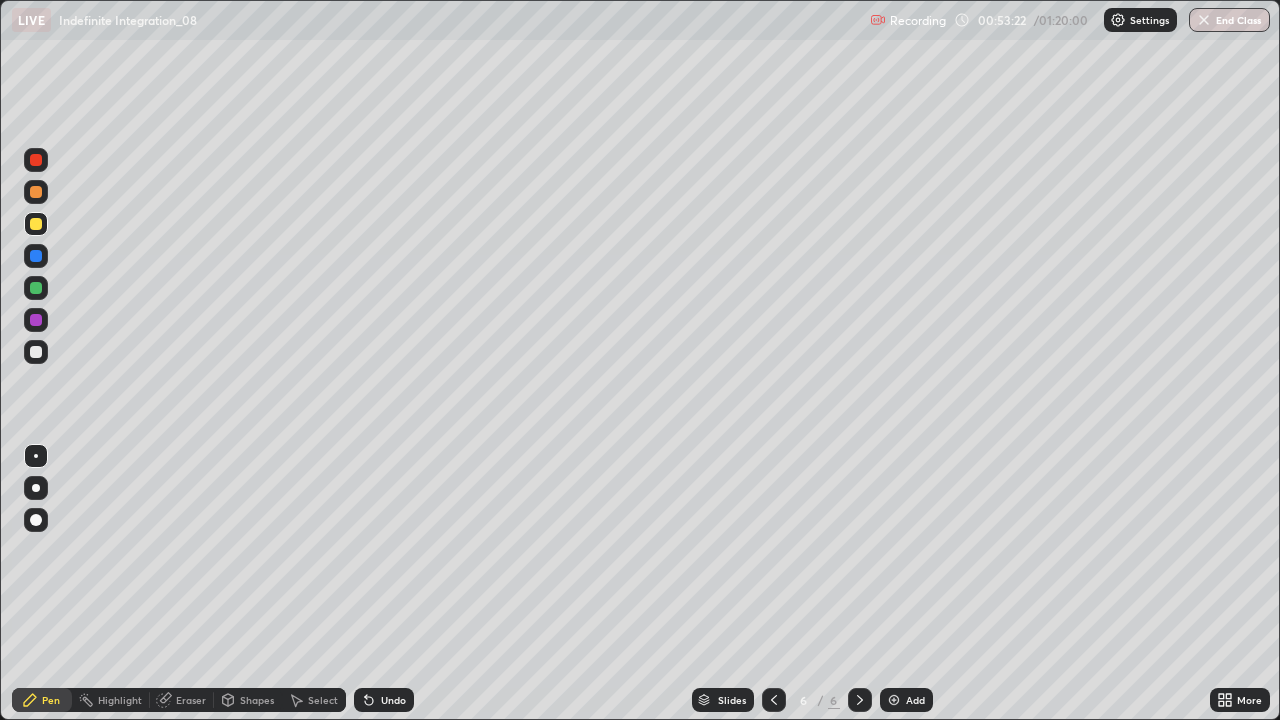 click at bounding box center (36, 288) 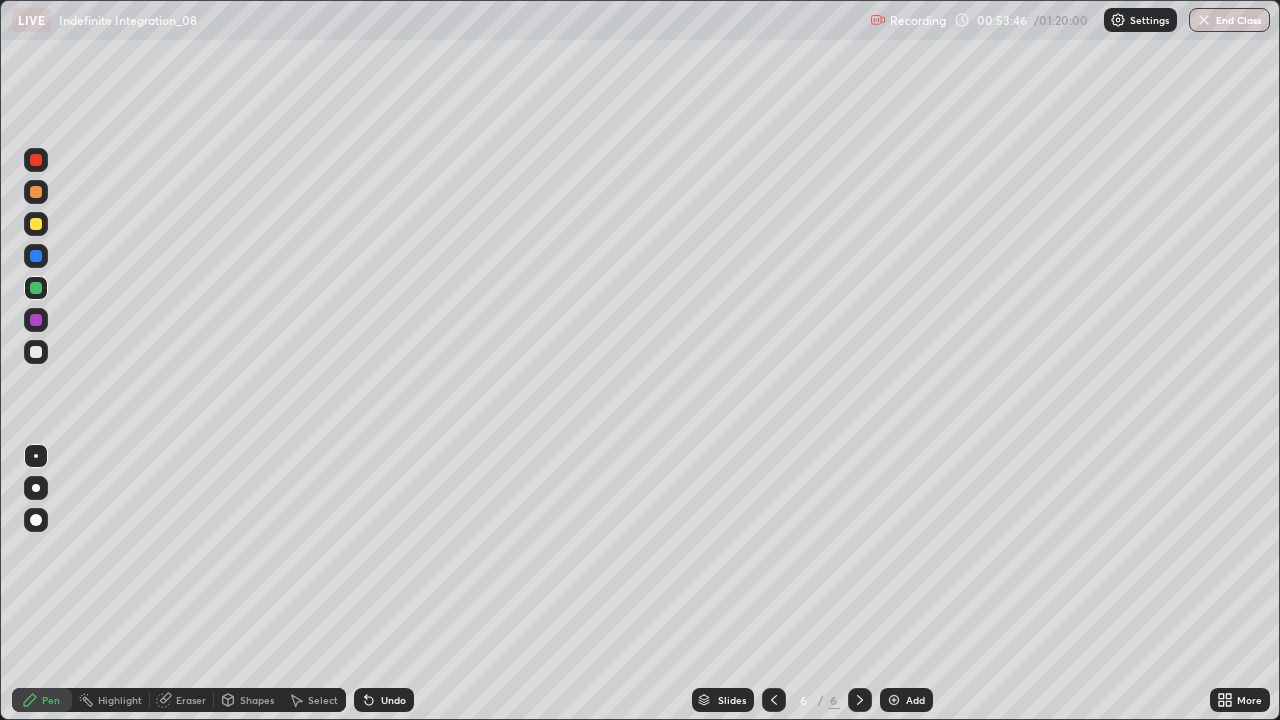 click at bounding box center [36, 352] 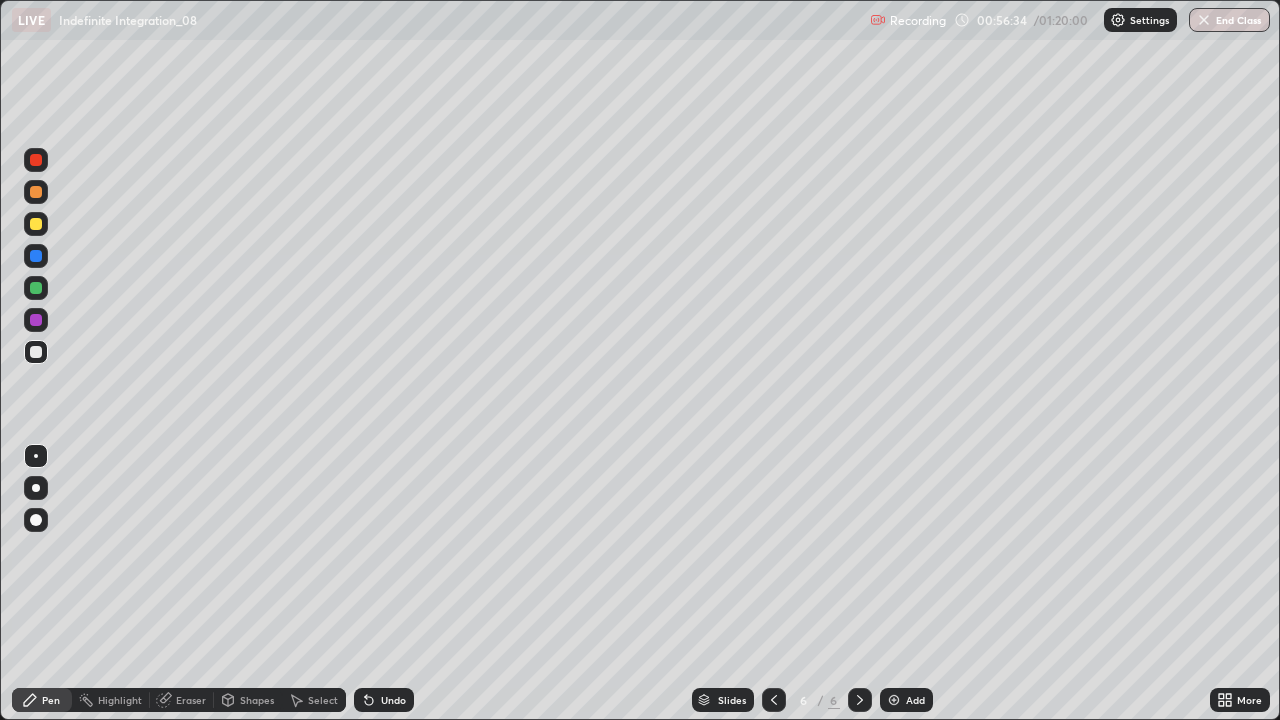 click on "Eraser" at bounding box center (182, 700) 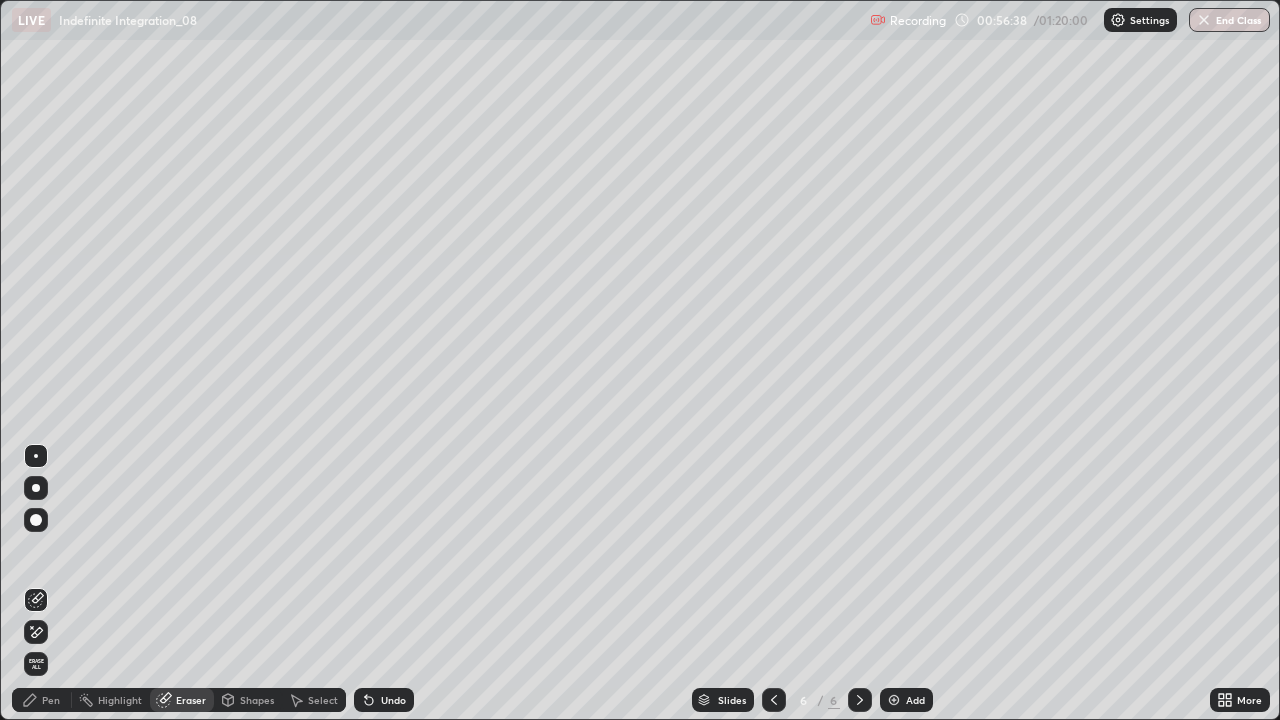 click on "Pen" at bounding box center (51, 700) 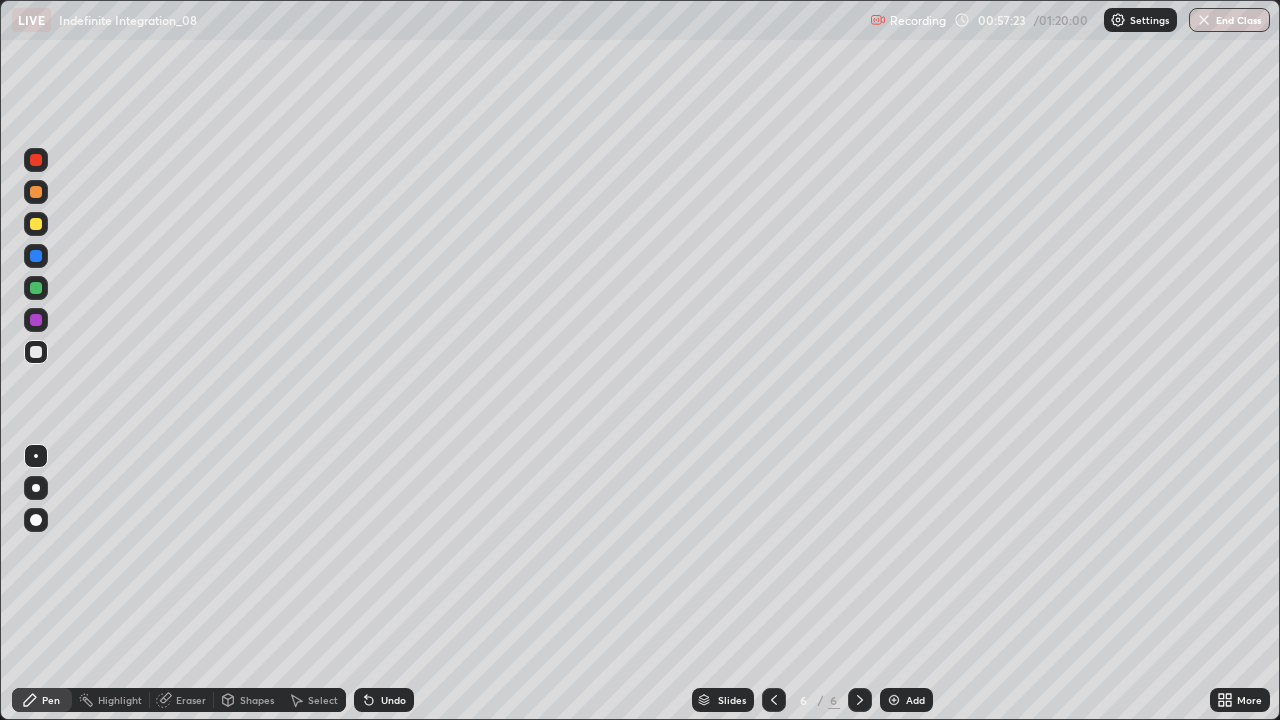 click on "Add" at bounding box center (906, 700) 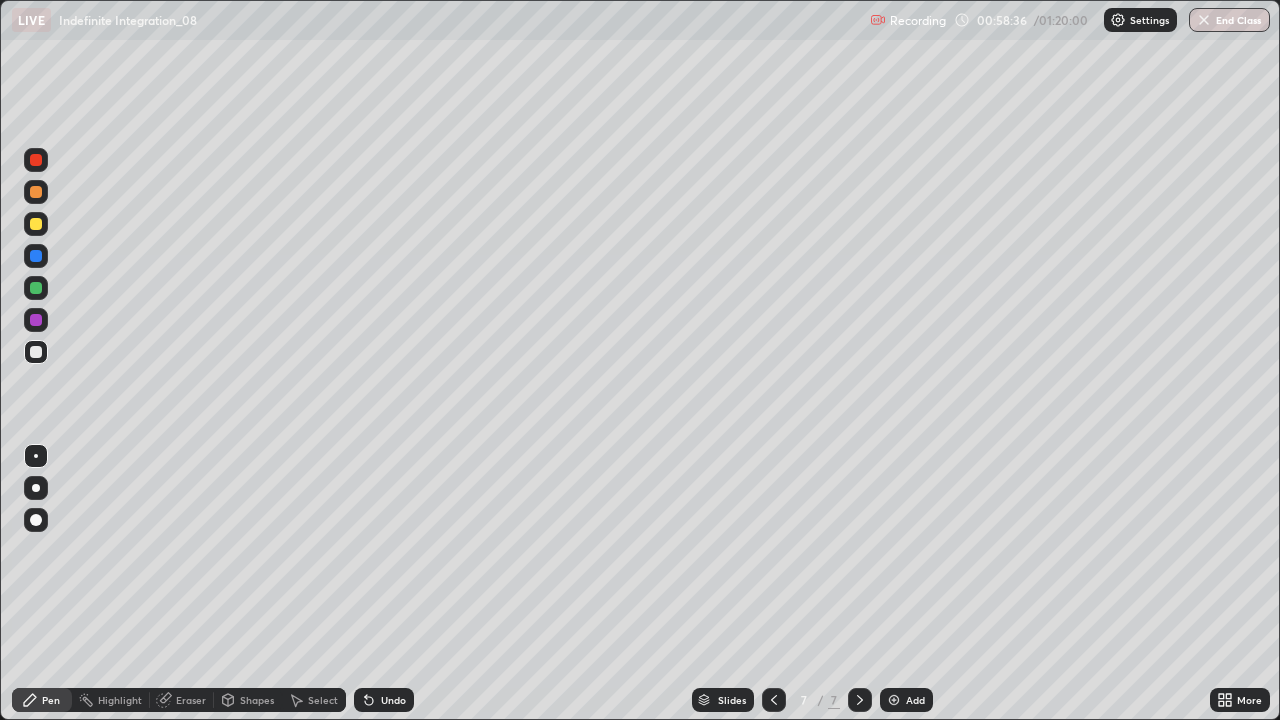 click on "Undo" at bounding box center [384, 700] 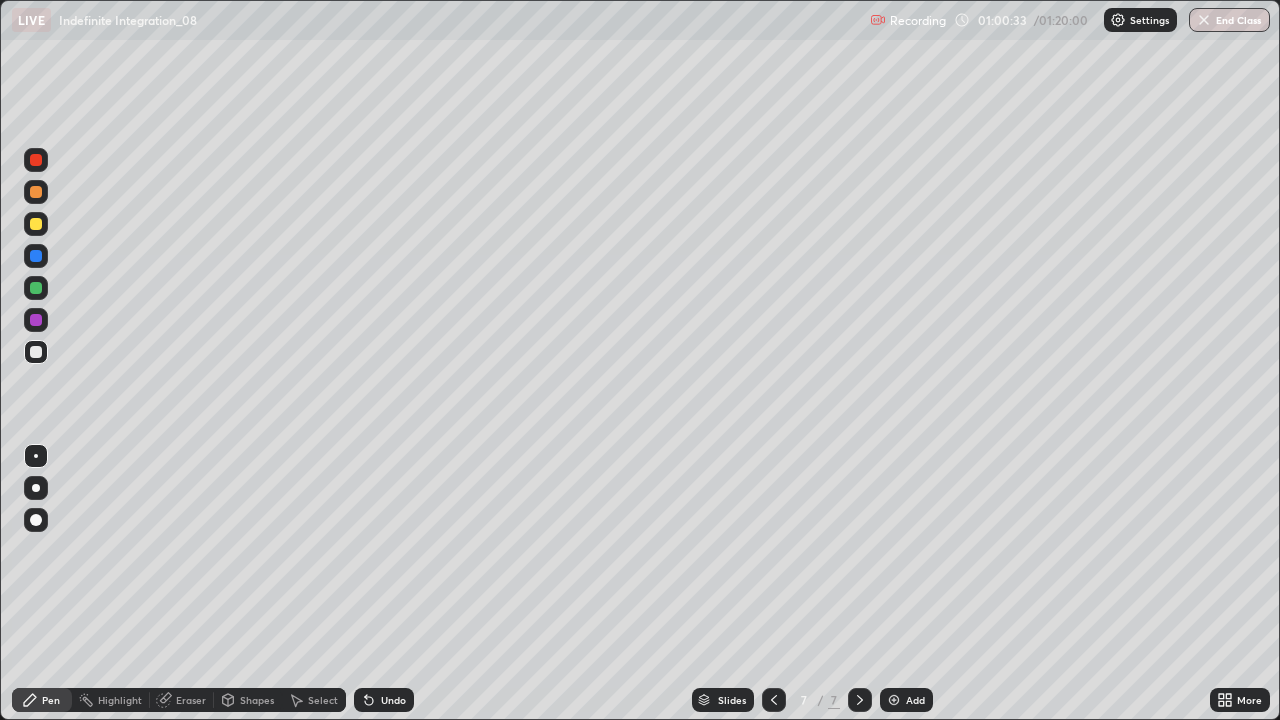 click 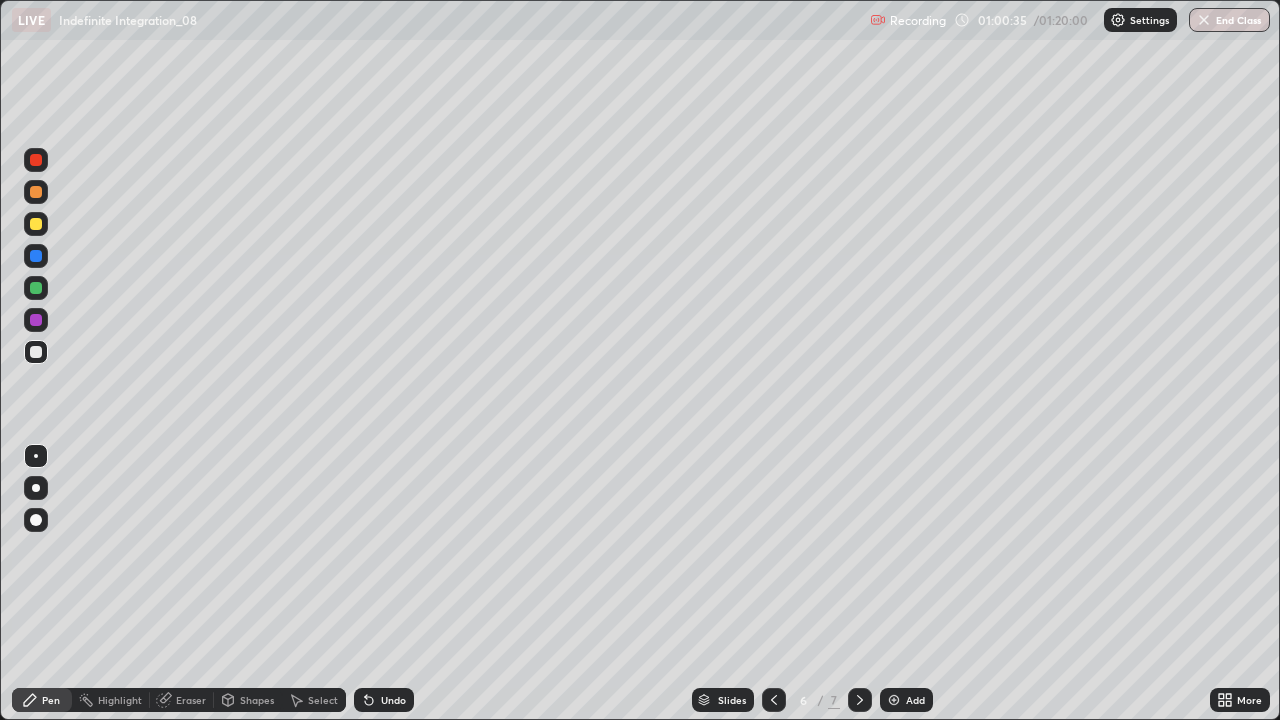 click 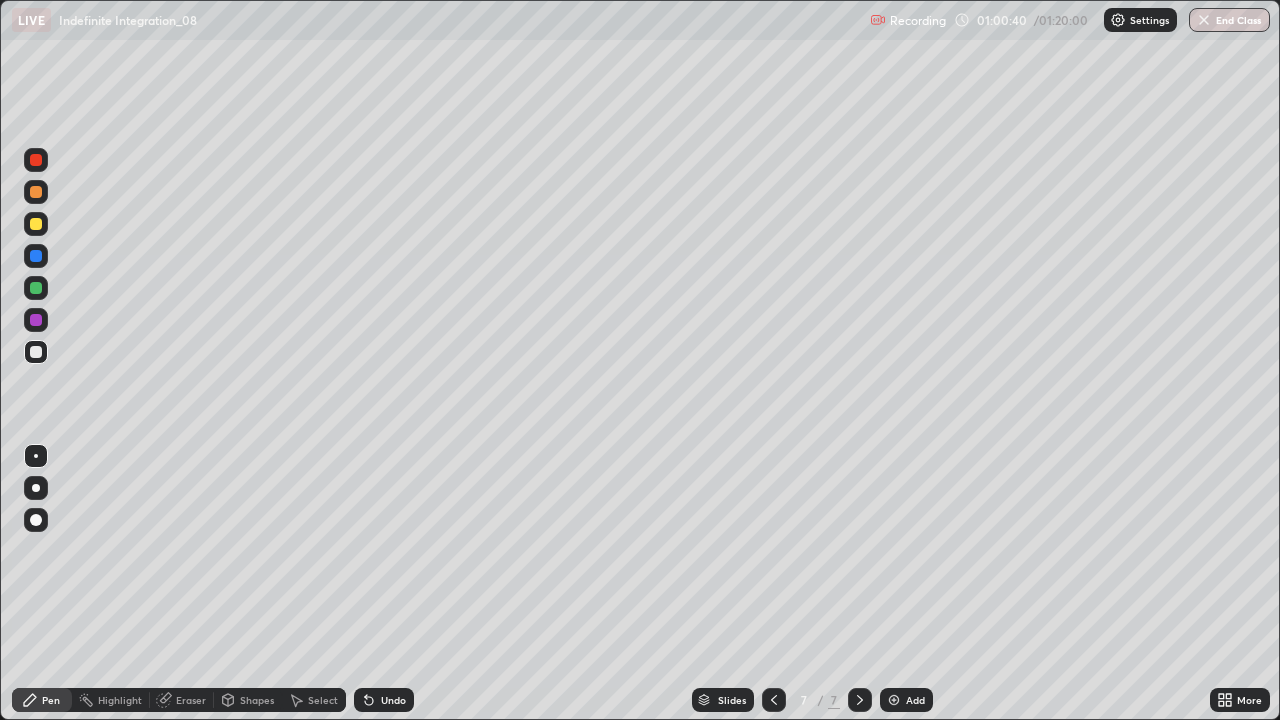 click on "7" at bounding box center [804, 700] 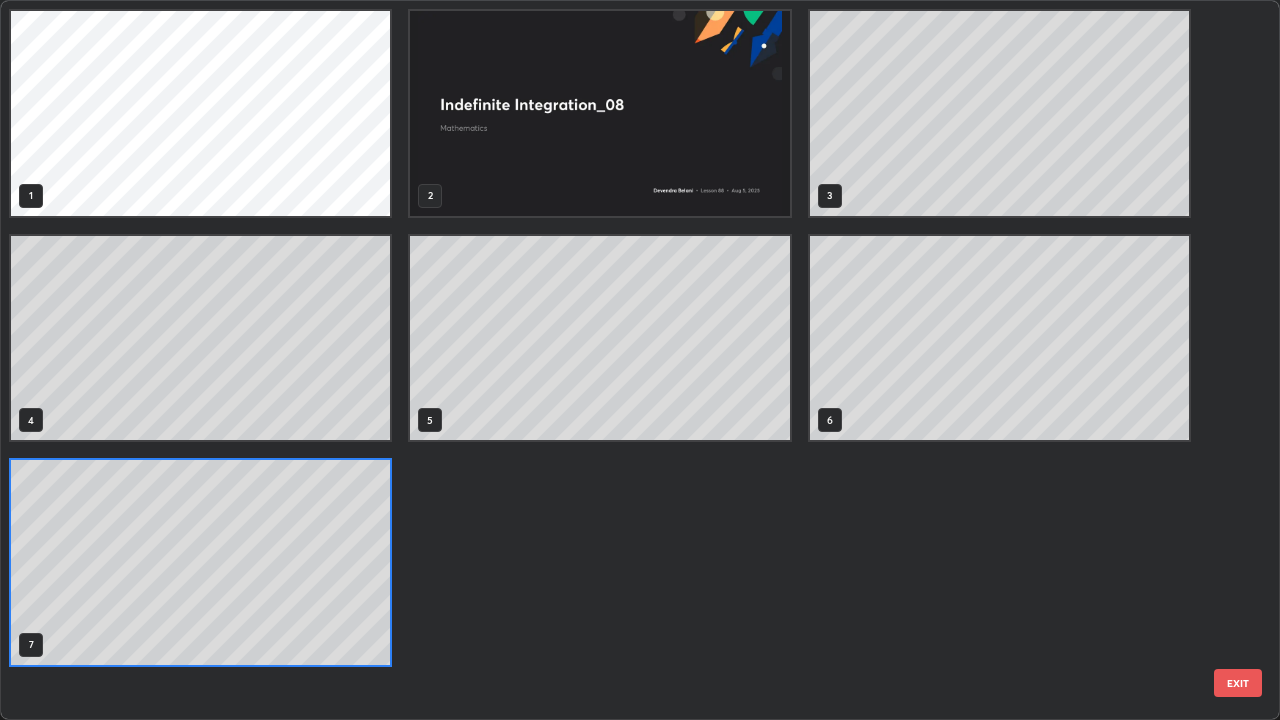 scroll, scrollTop: 7, scrollLeft: 11, axis: both 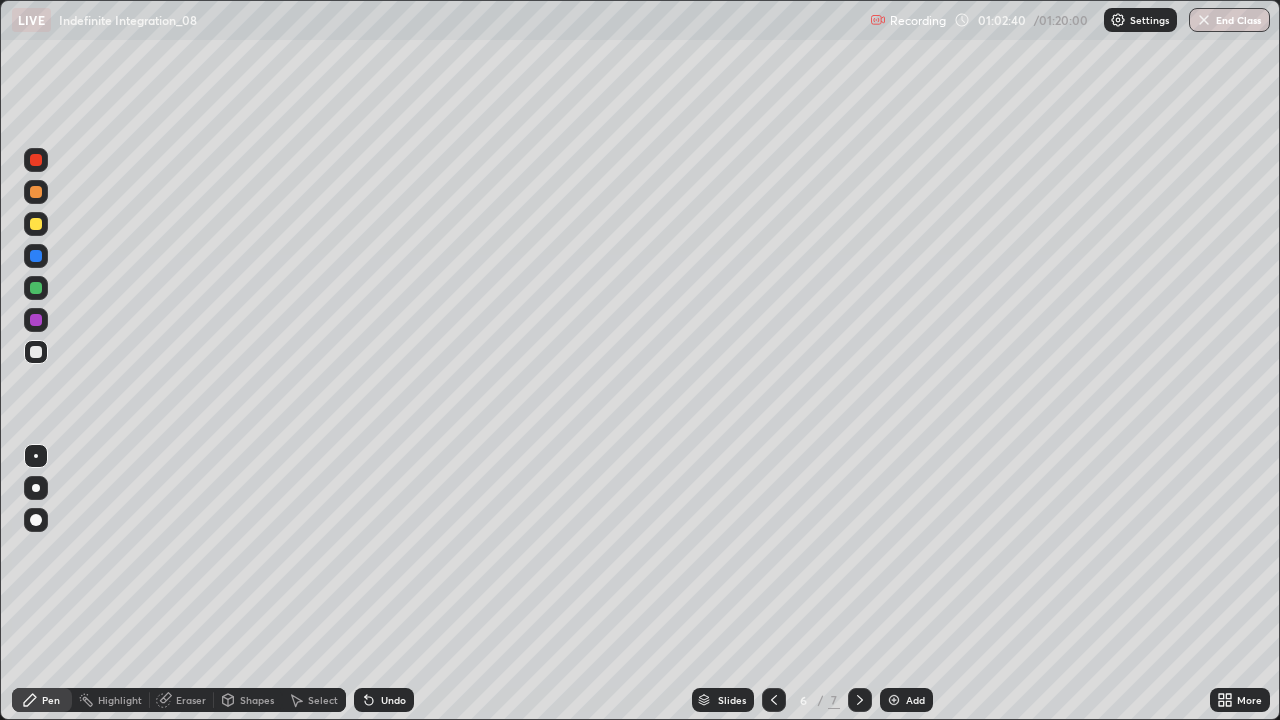 click at bounding box center (860, 700) 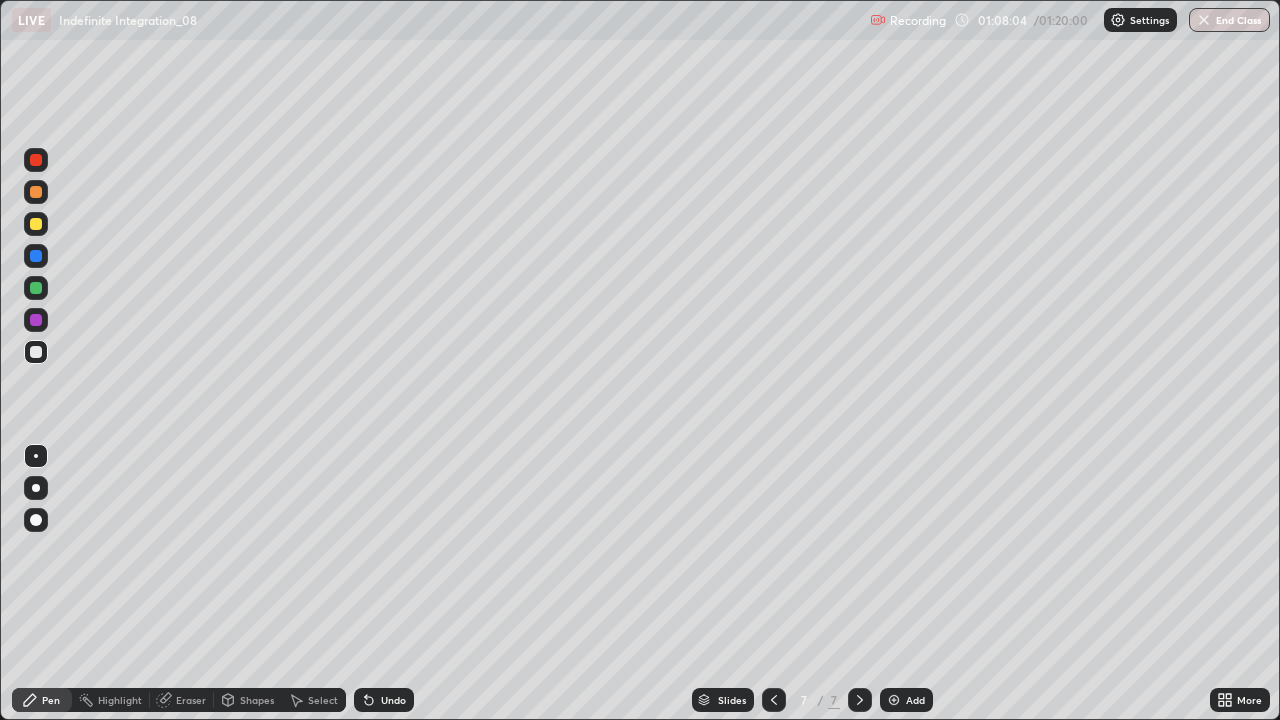 click on "Select" at bounding box center [323, 700] 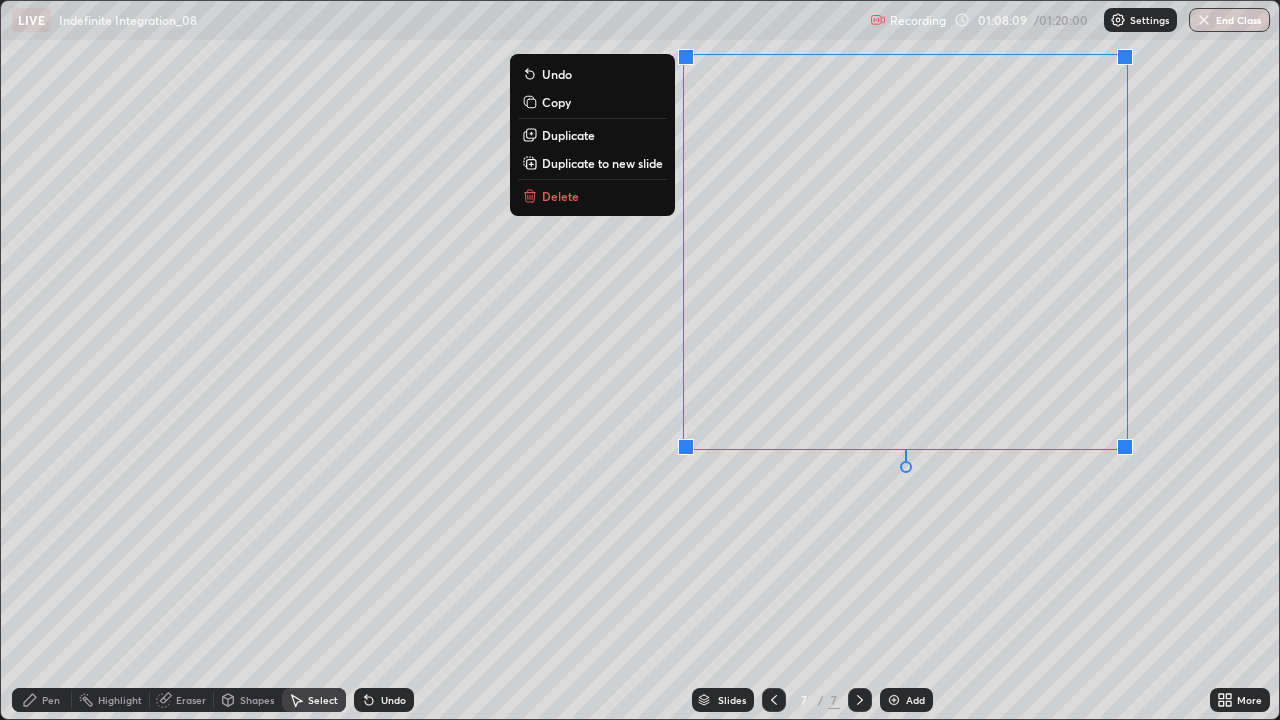 click on "Delete" at bounding box center (592, 196) 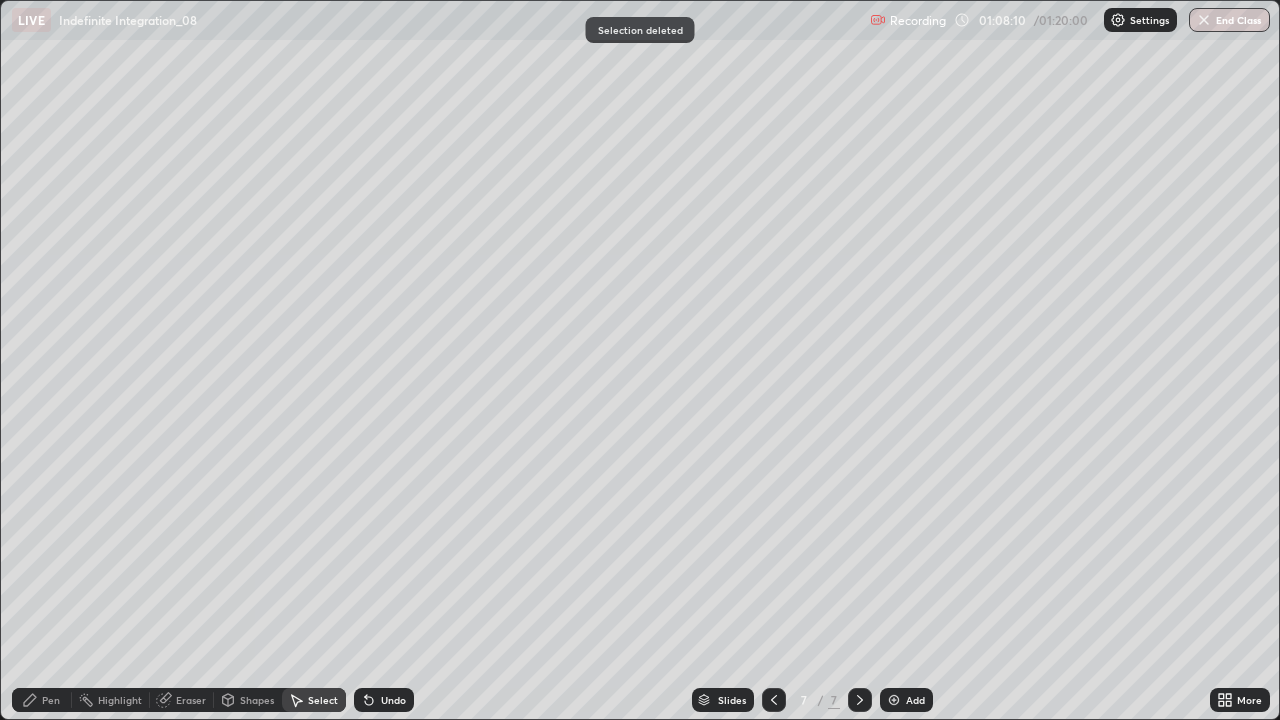 click at bounding box center [71, 700] 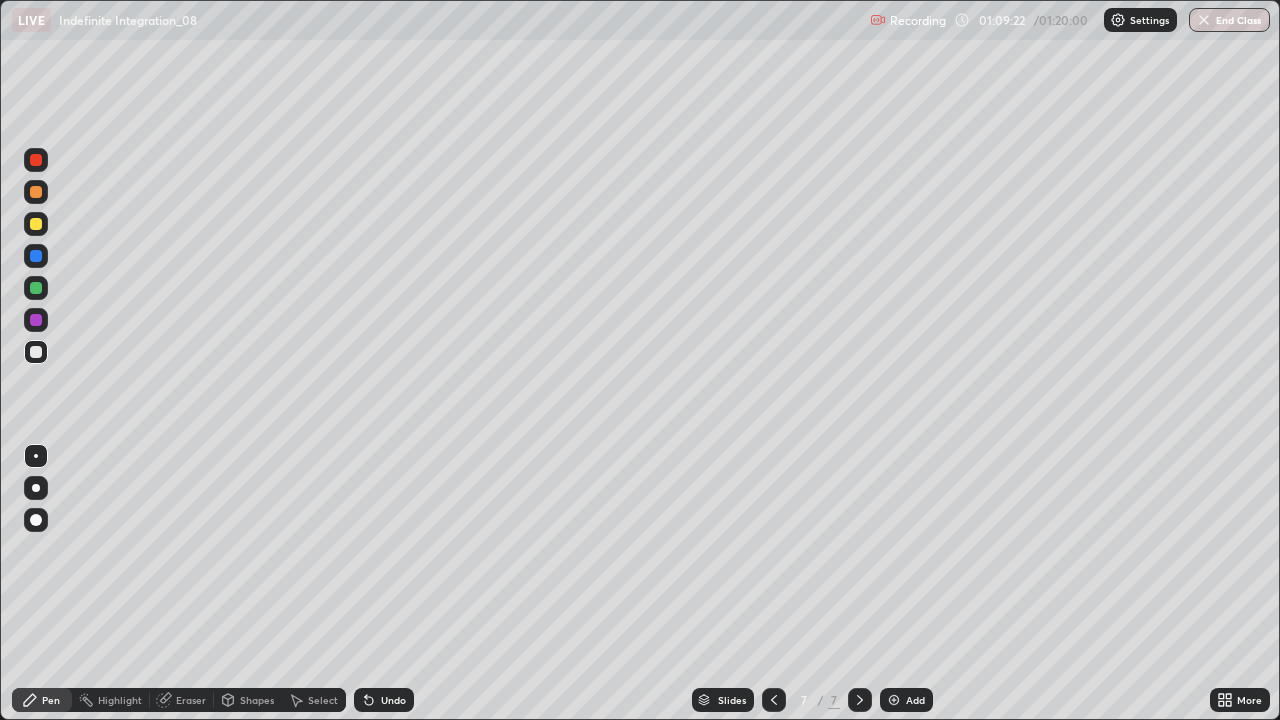 click at bounding box center (36, 256) 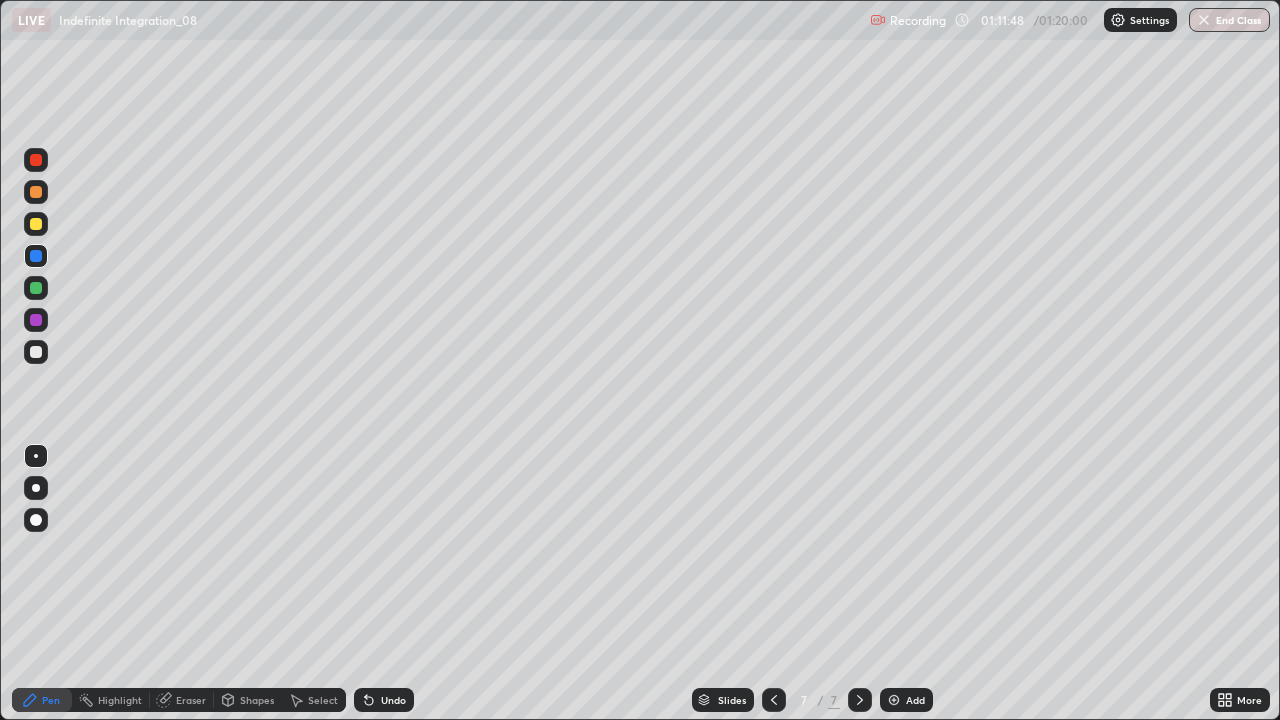 click on "Select" at bounding box center (323, 700) 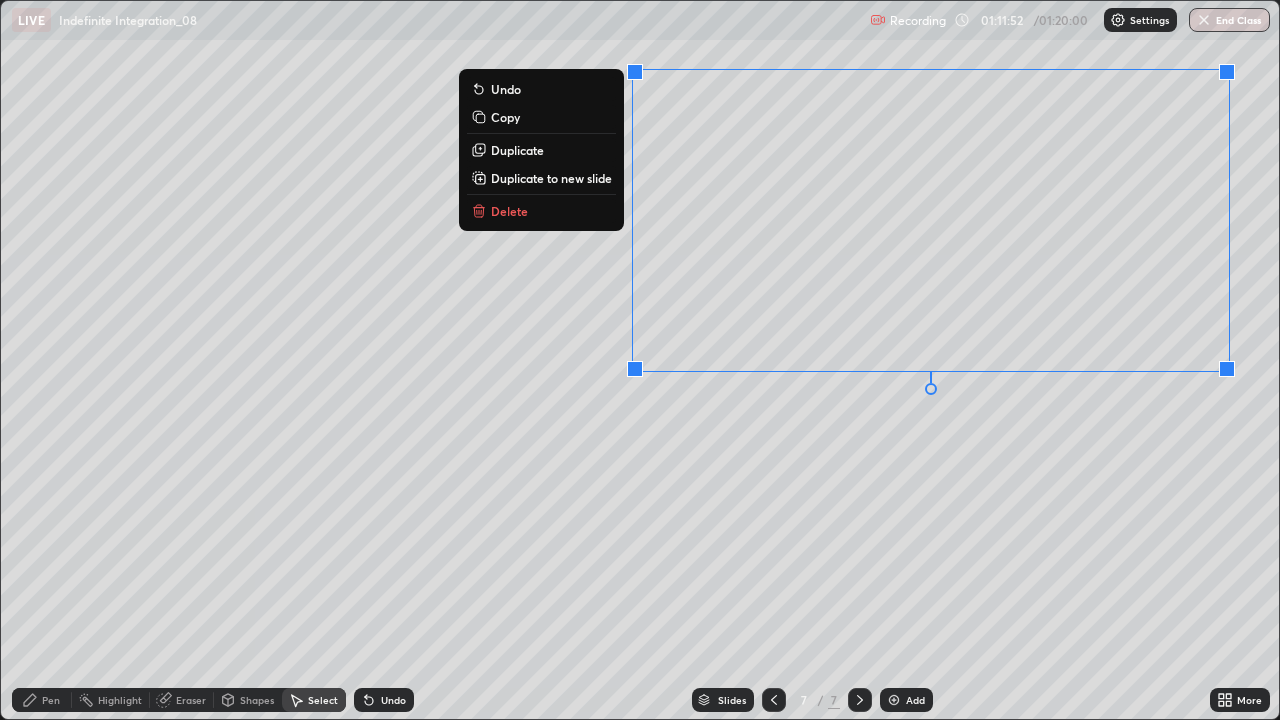 click on "Delete" at bounding box center (541, 211) 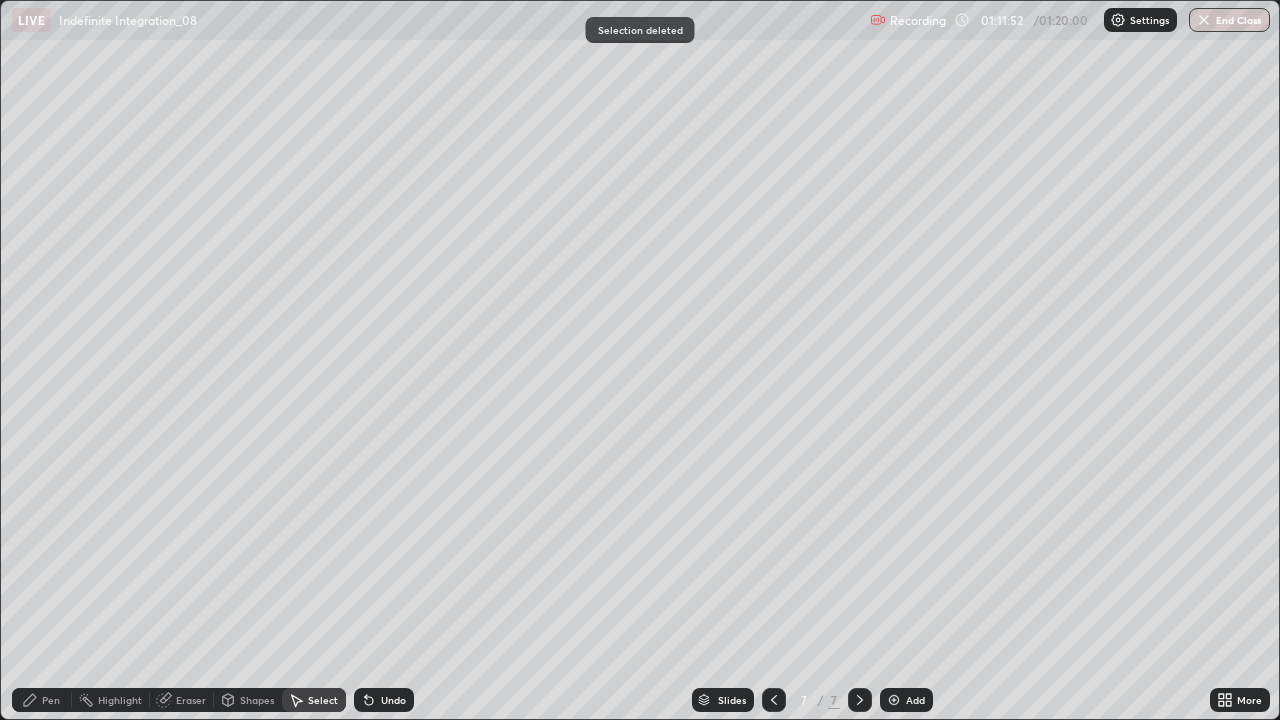 click on "Pen" at bounding box center [42, 700] 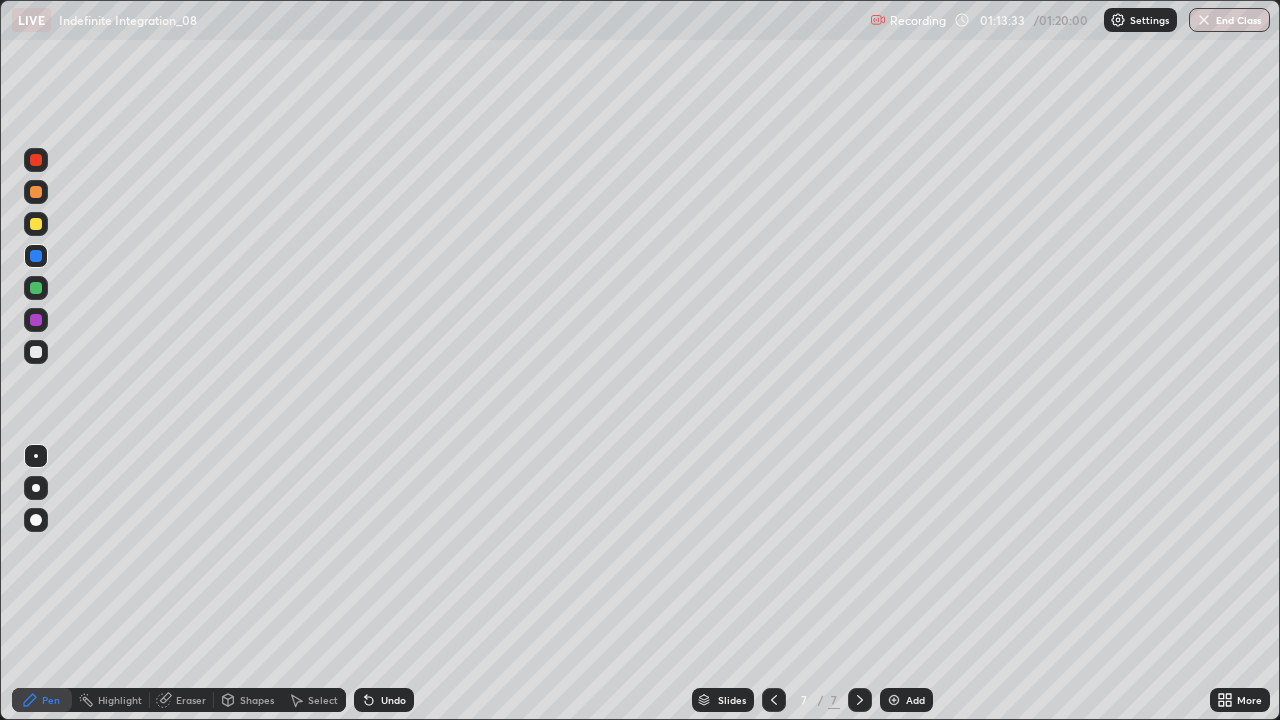 click at bounding box center (36, 352) 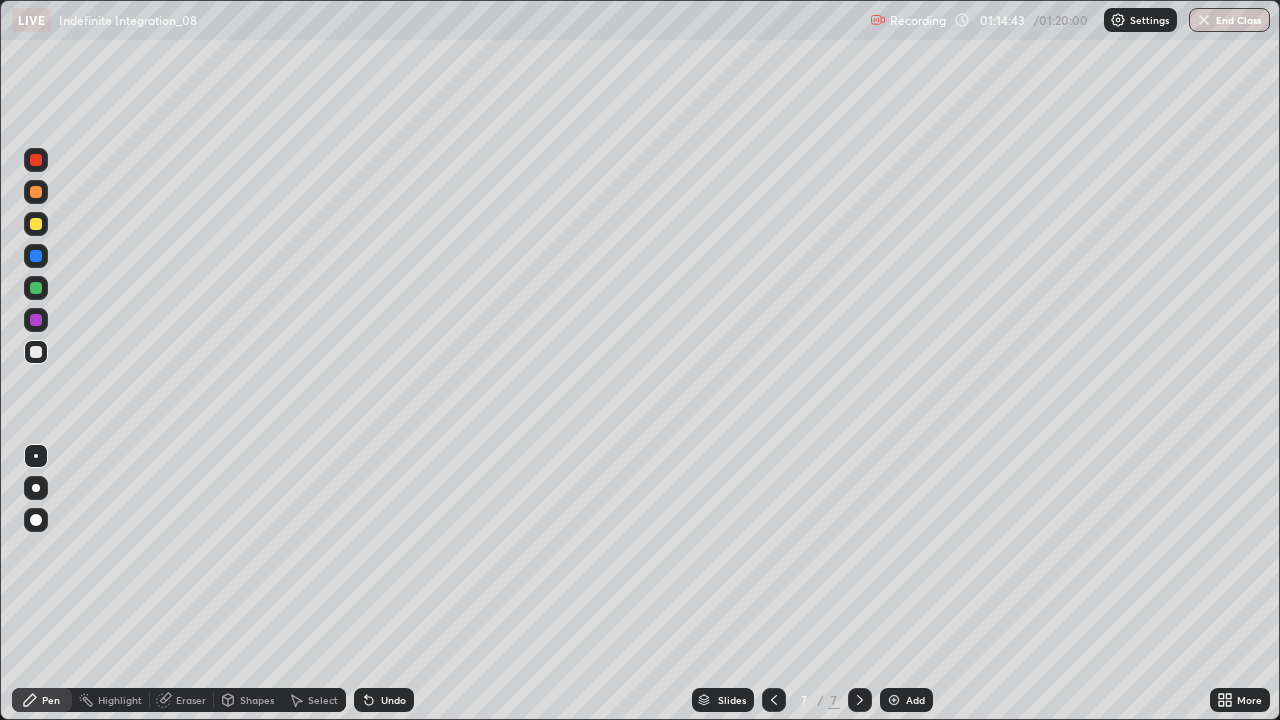click on "End Class" at bounding box center (1229, 20) 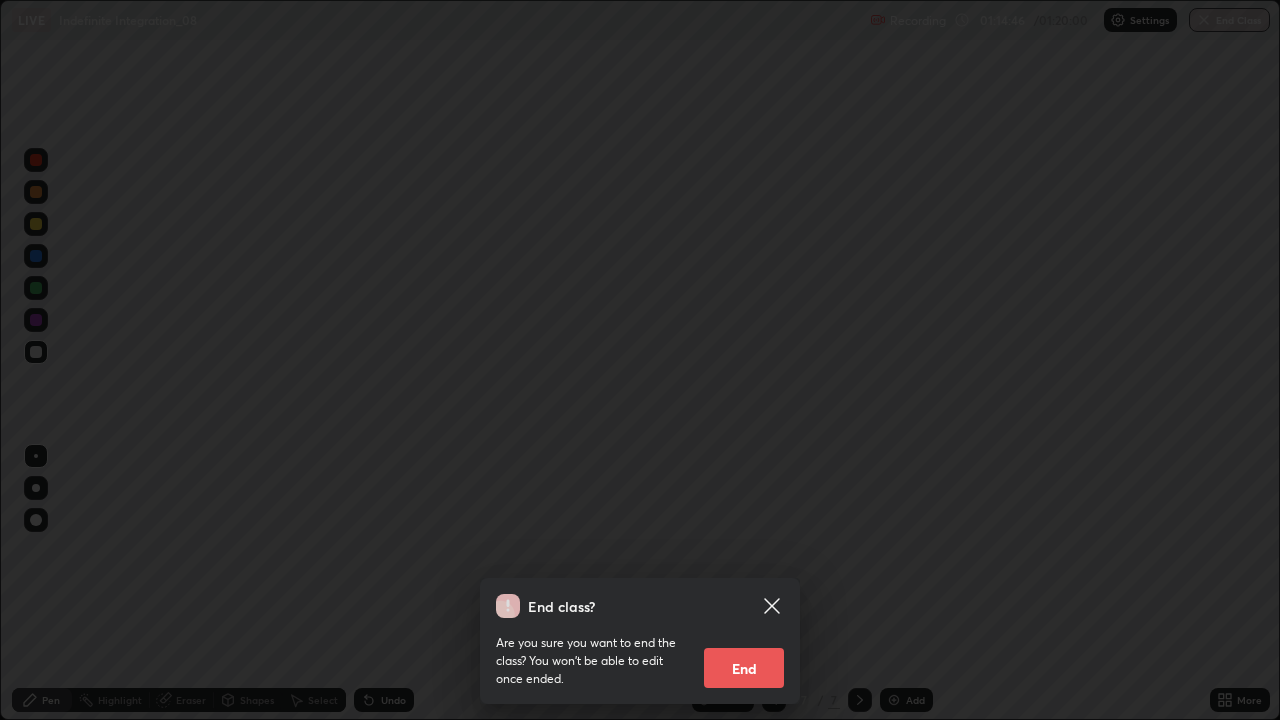 click on "End" at bounding box center (744, 668) 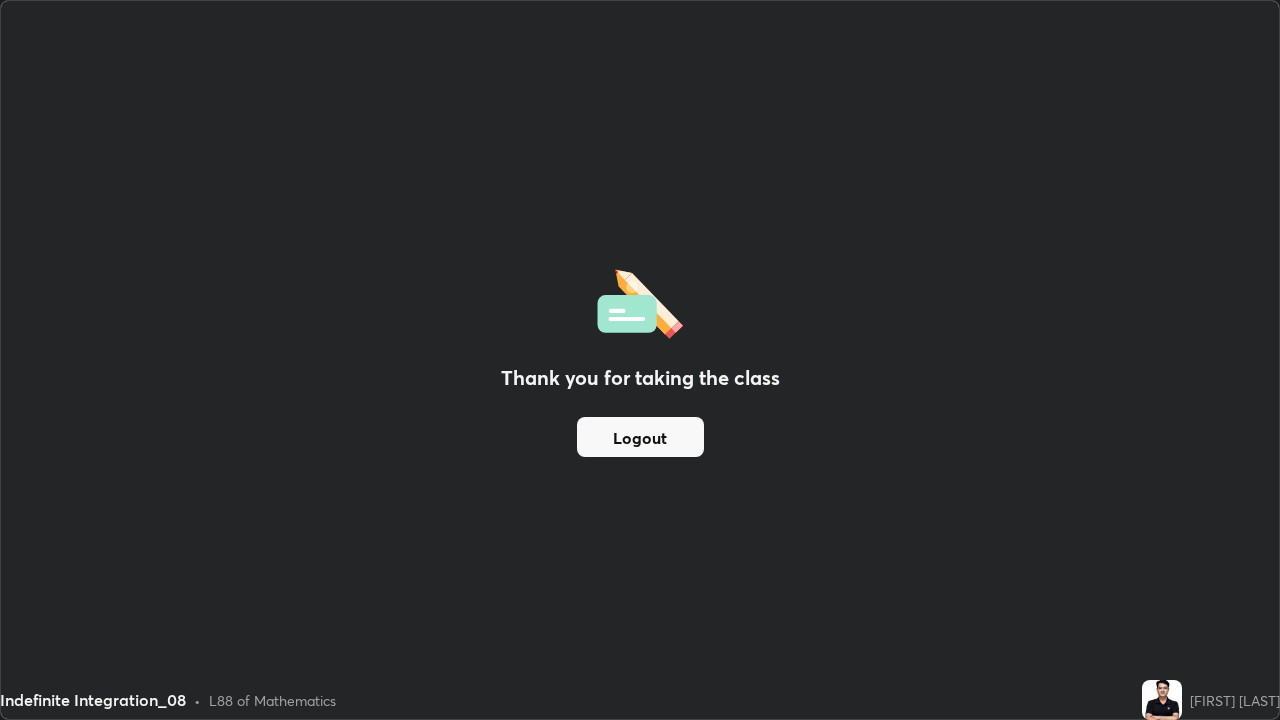 click on "Logout" at bounding box center [640, 437] 